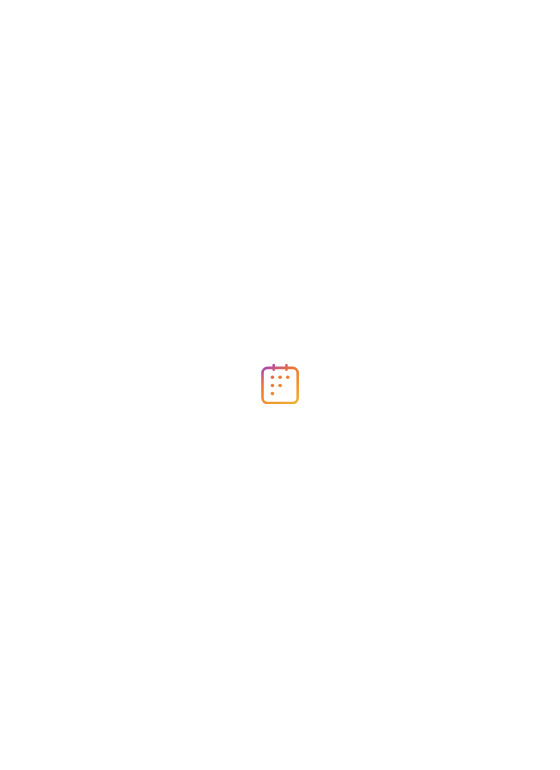 scroll, scrollTop: 0, scrollLeft: 0, axis: both 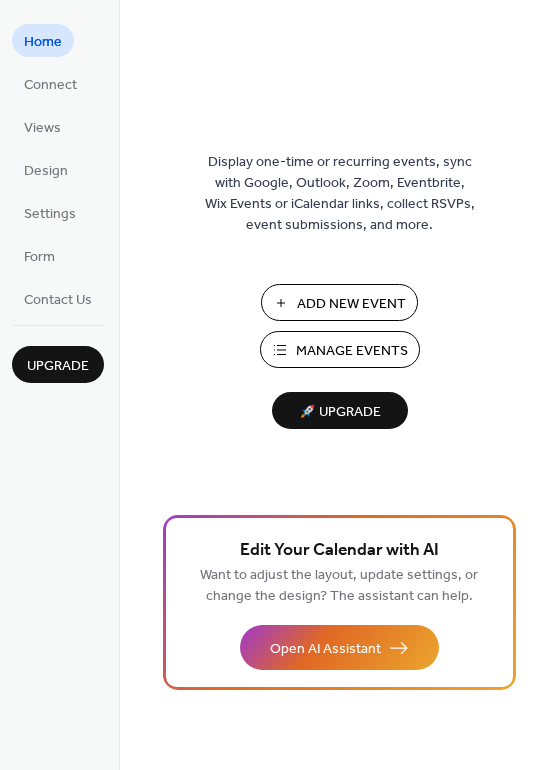 click on "Manage Events" at bounding box center [352, 351] 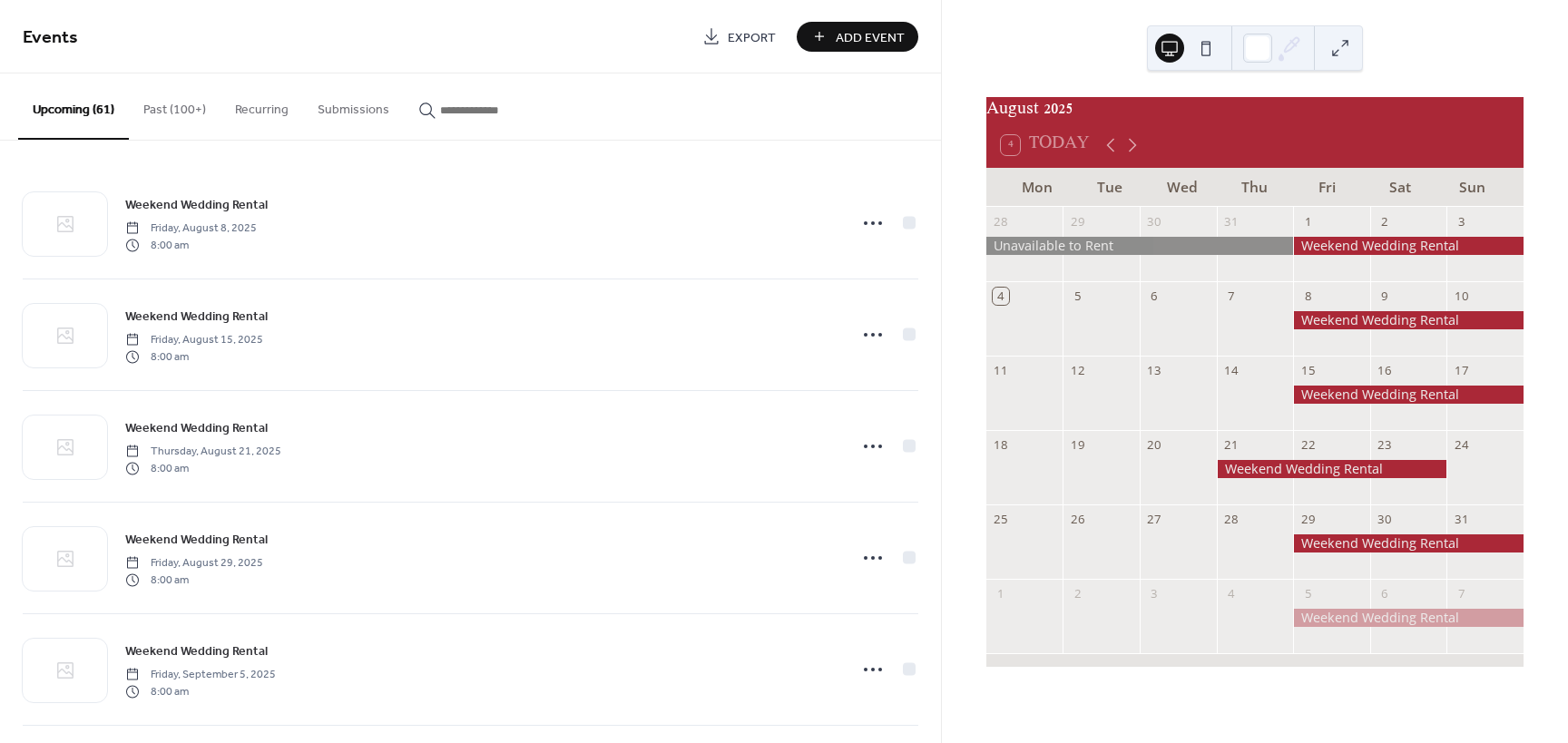 scroll, scrollTop: 0, scrollLeft: 0, axis: both 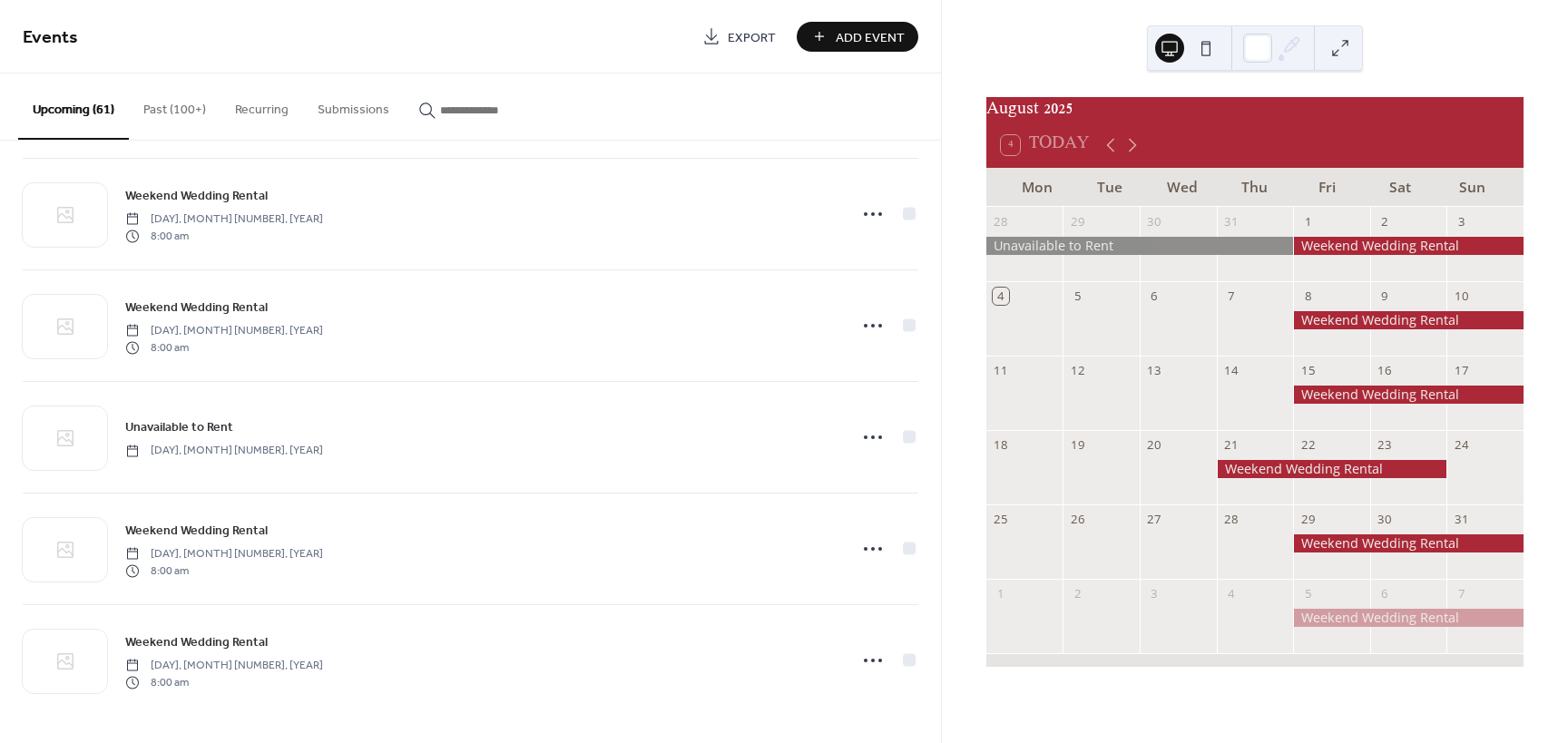 click on "Add Event" at bounding box center [870, 37] 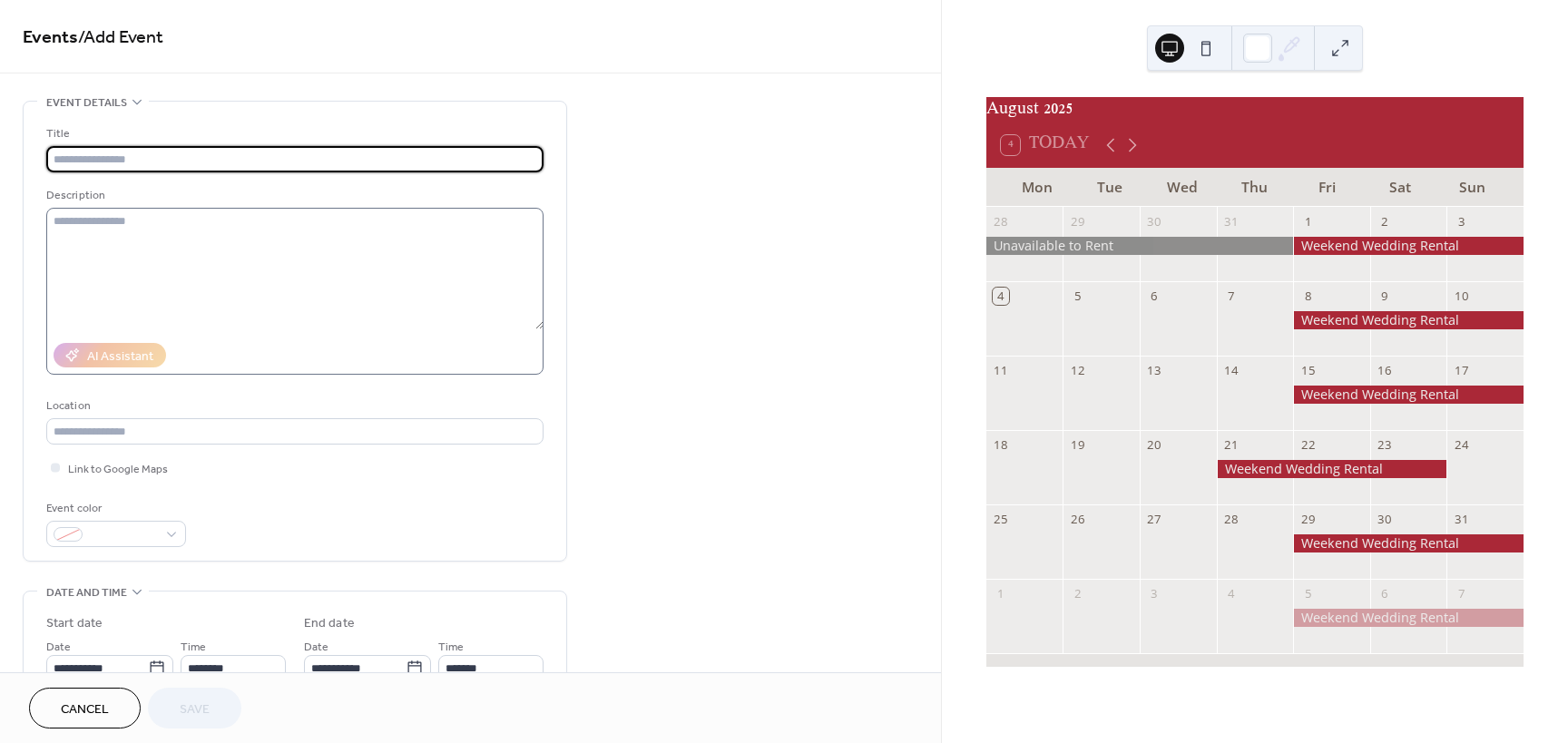 type on "*" 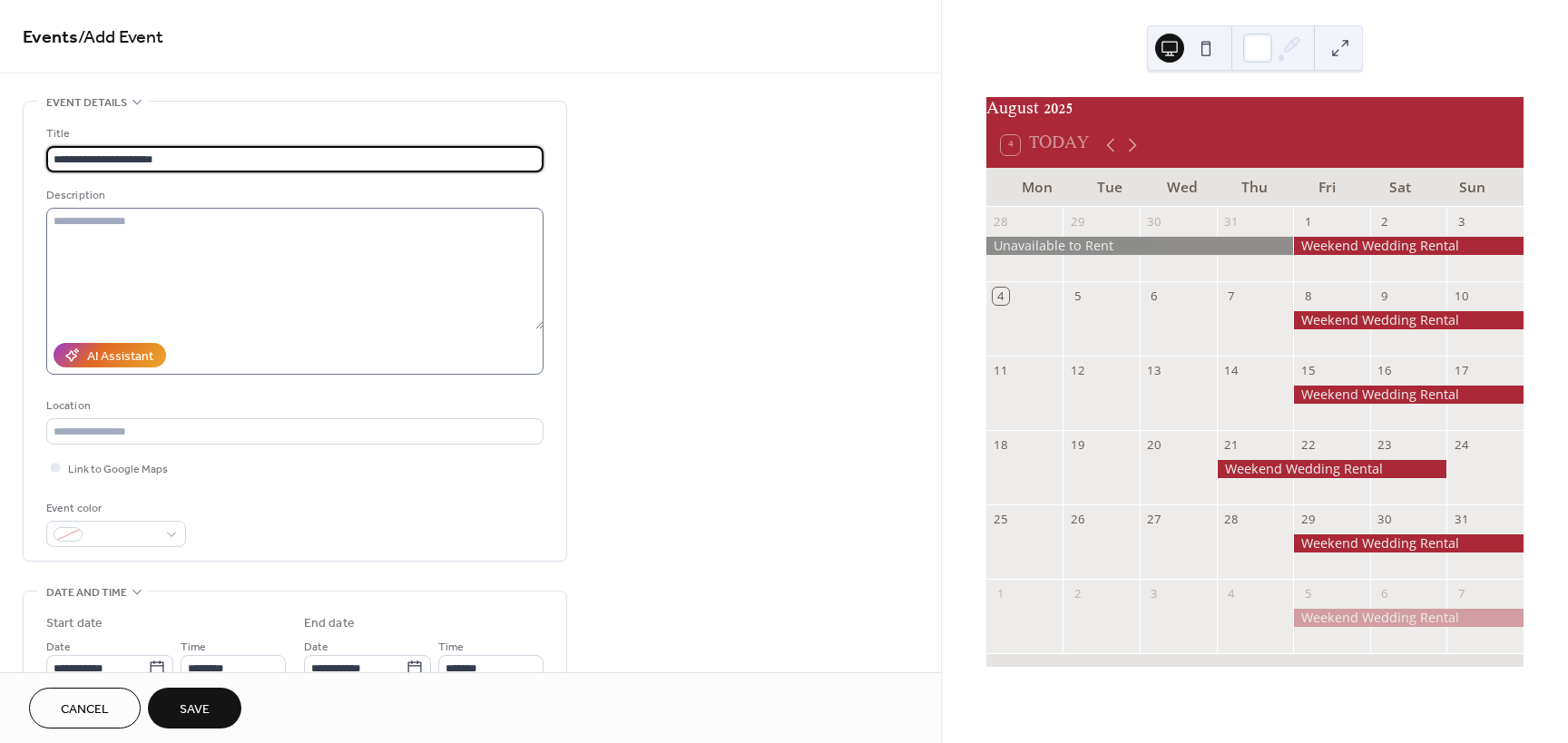 type on "**********" 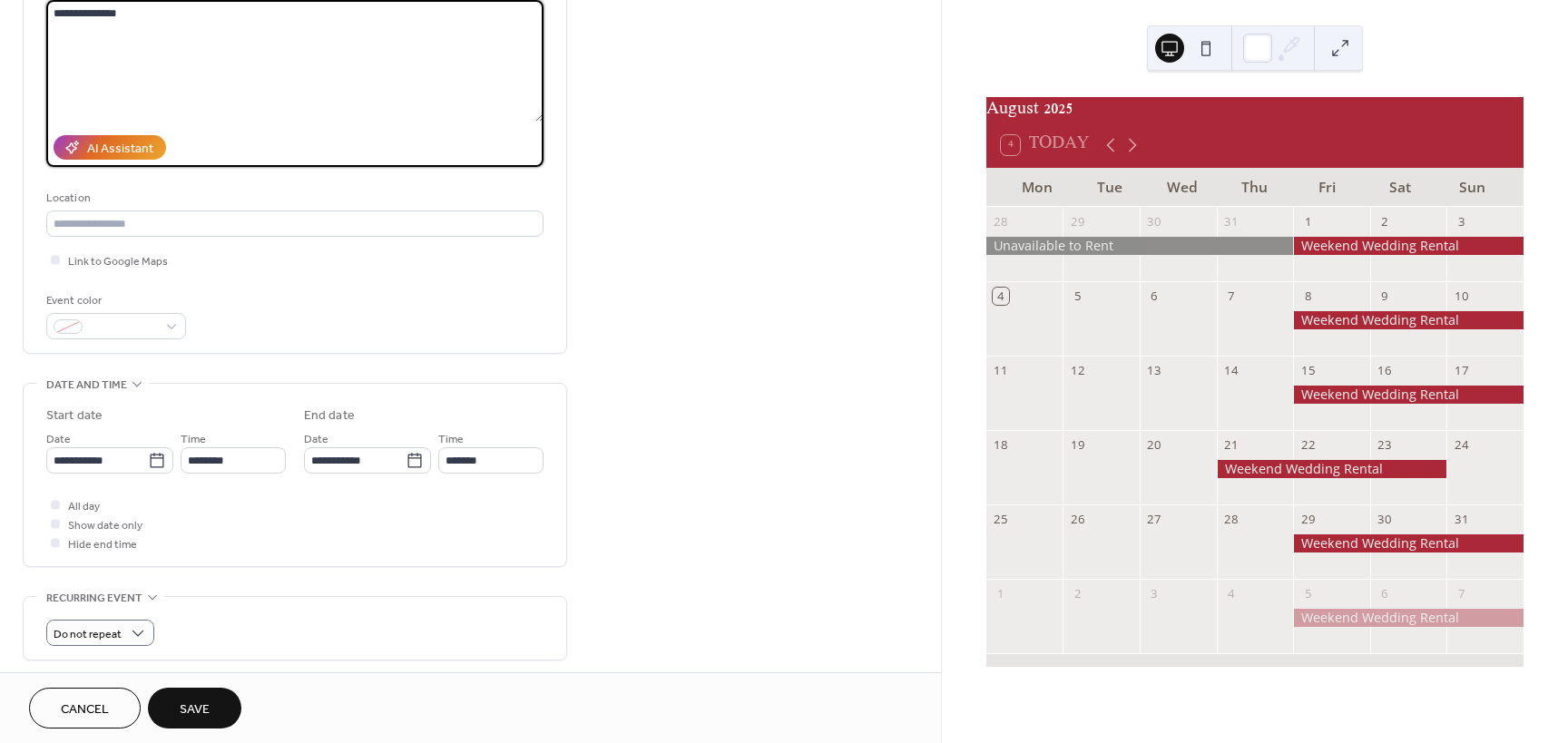 scroll, scrollTop: 272, scrollLeft: 0, axis: vertical 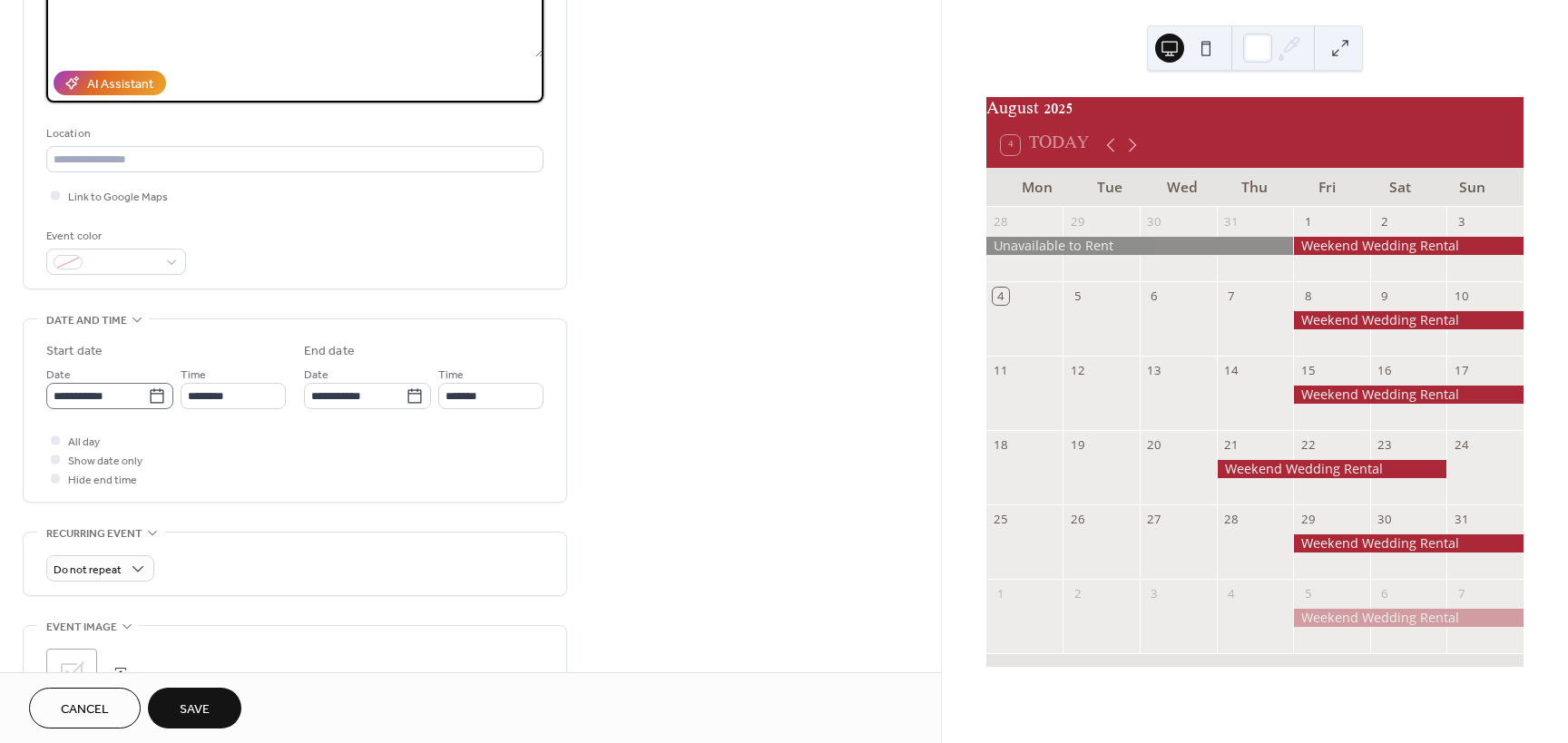 type on "**********" 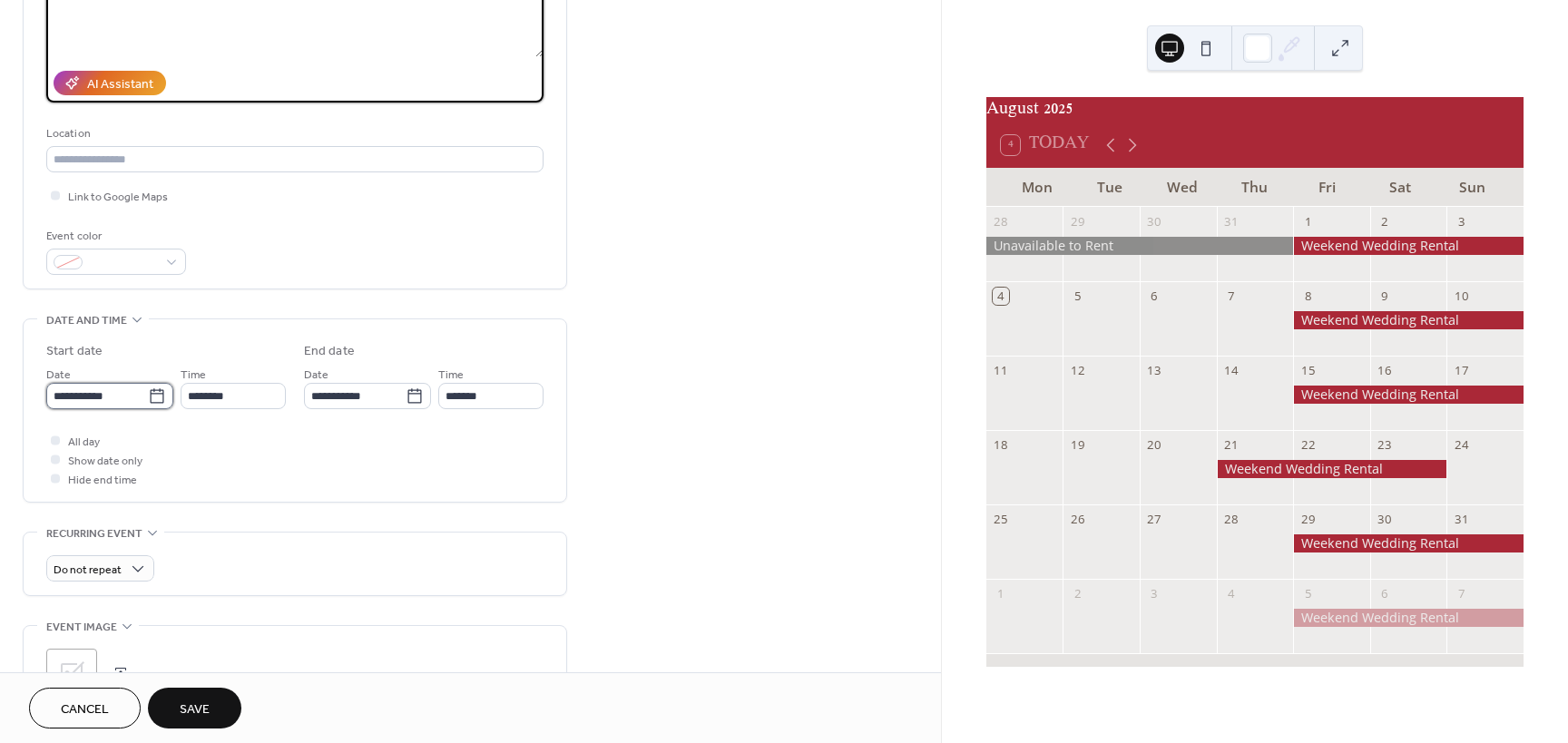 click on "**********" at bounding box center (97, 396) 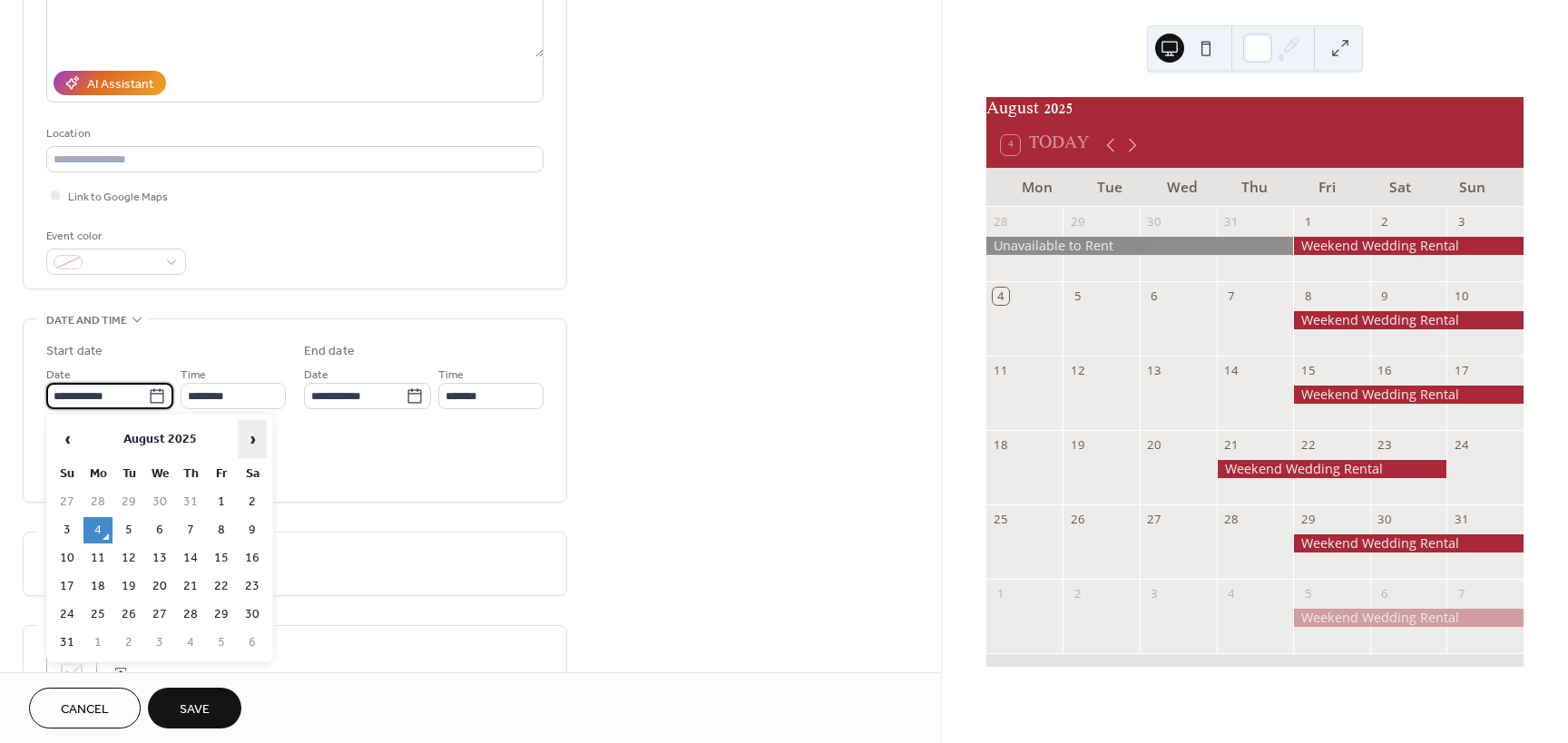 click on "›" at bounding box center [252, 439] 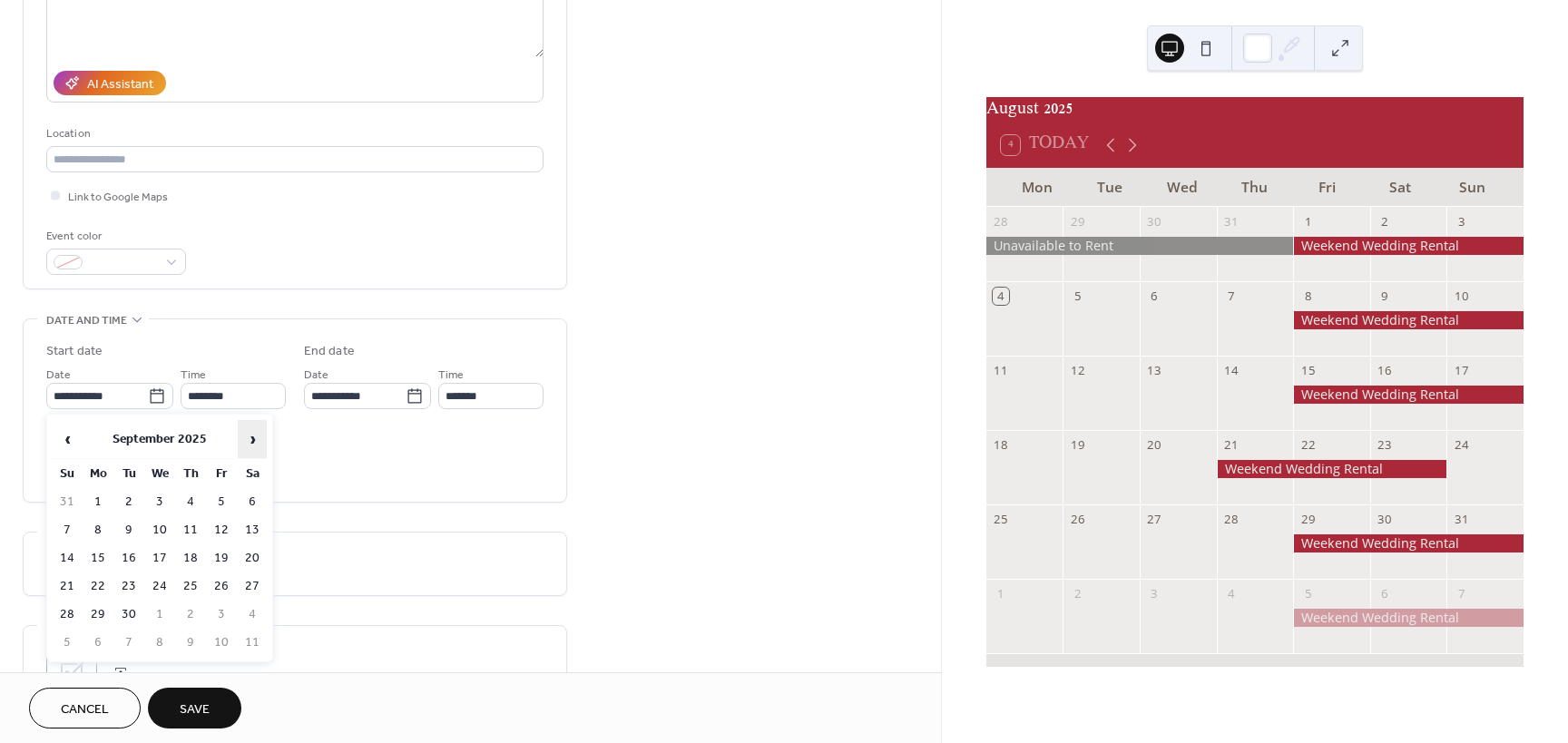 click on "›" at bounding box center (252, 439) 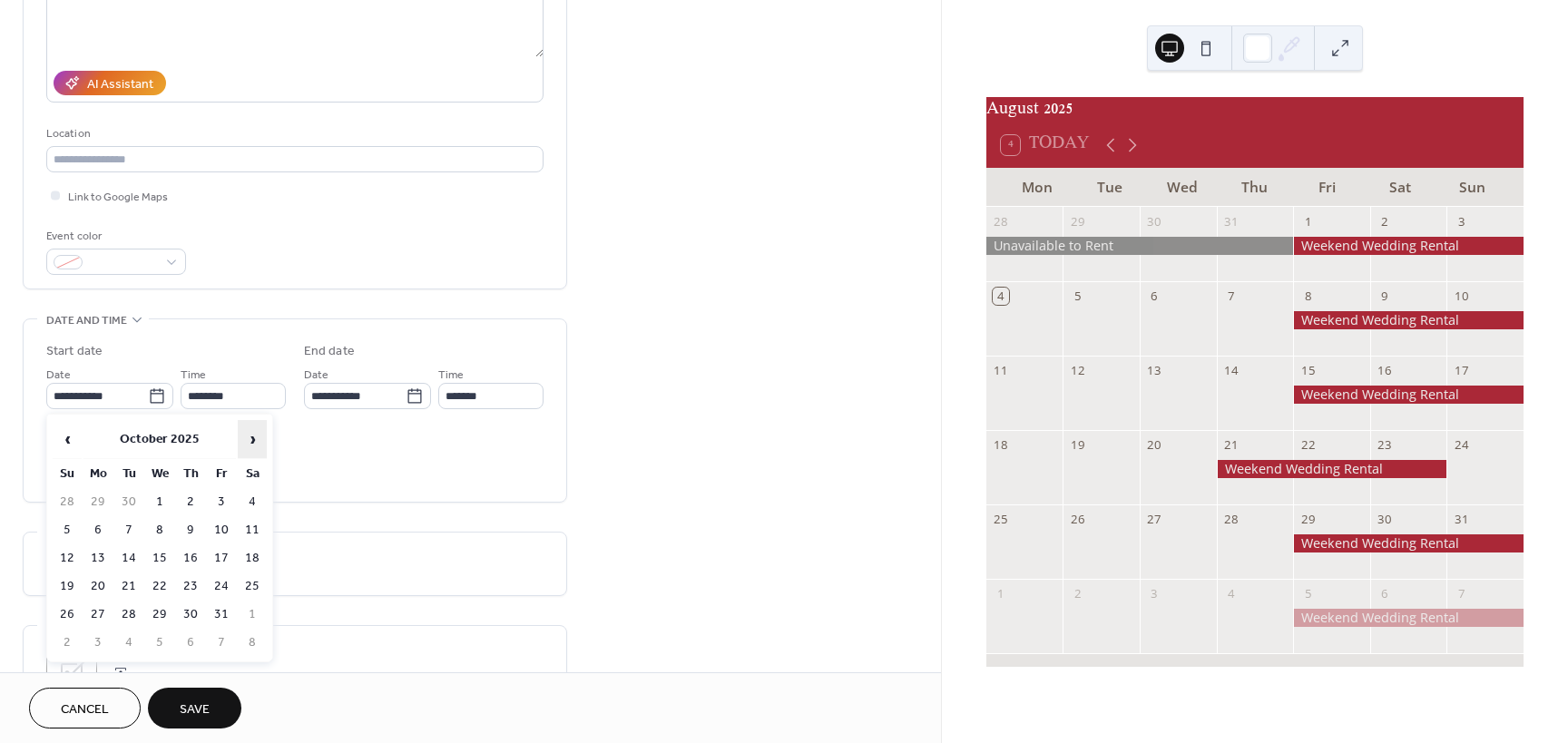 click on "›" at bounding box center (252, 439) 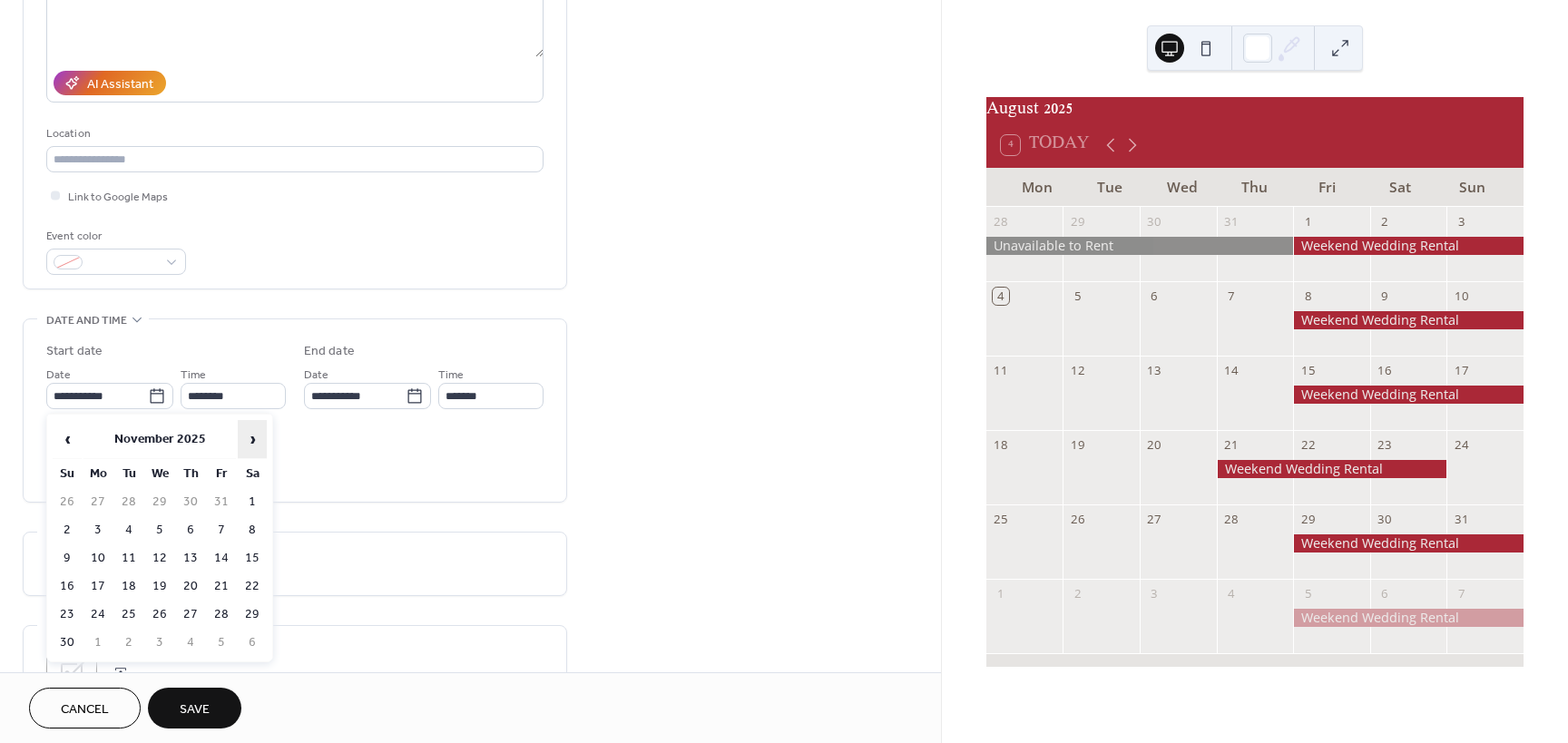 click on "›" at bounding box center (252, 439) 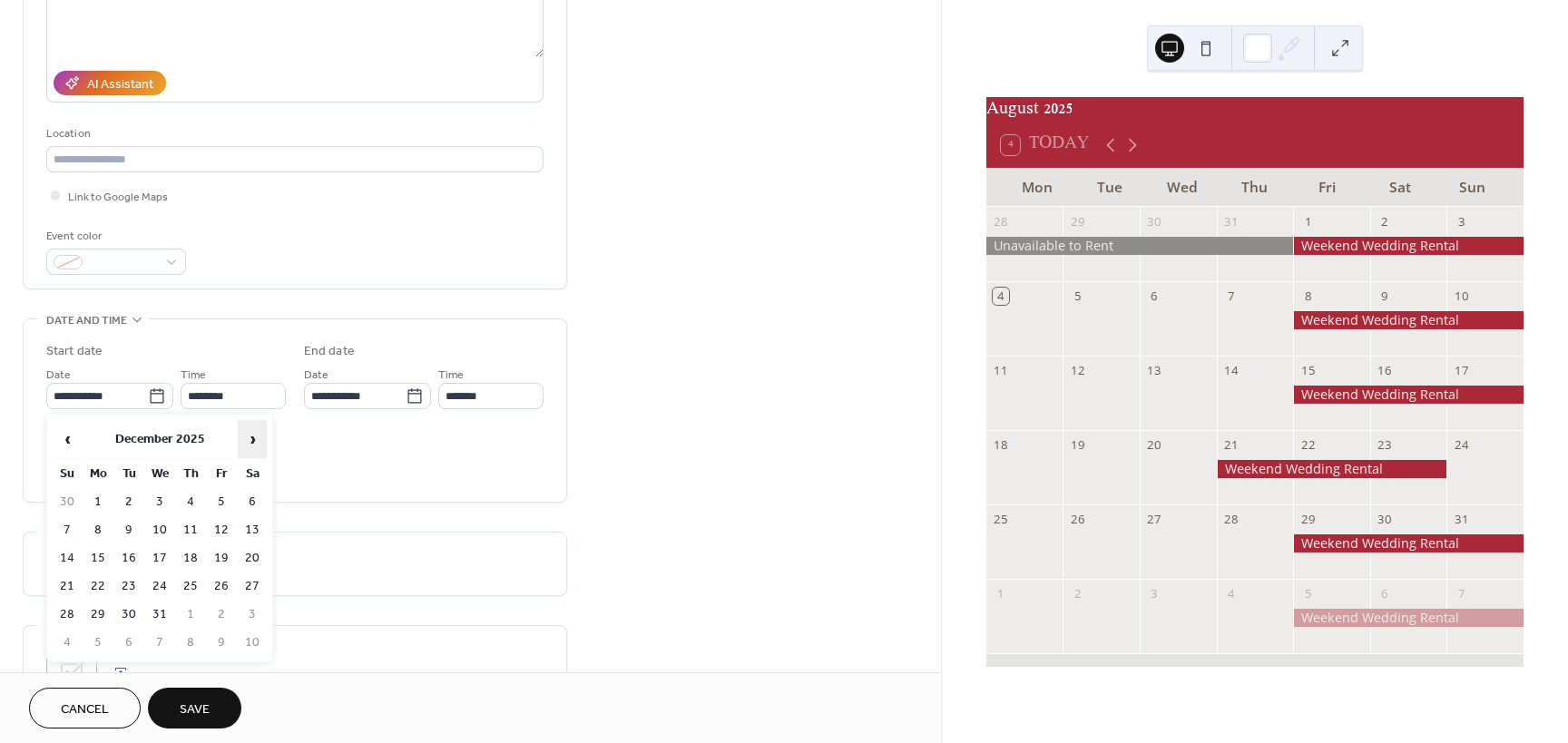 click on "›" at bounding box center [252, 439] 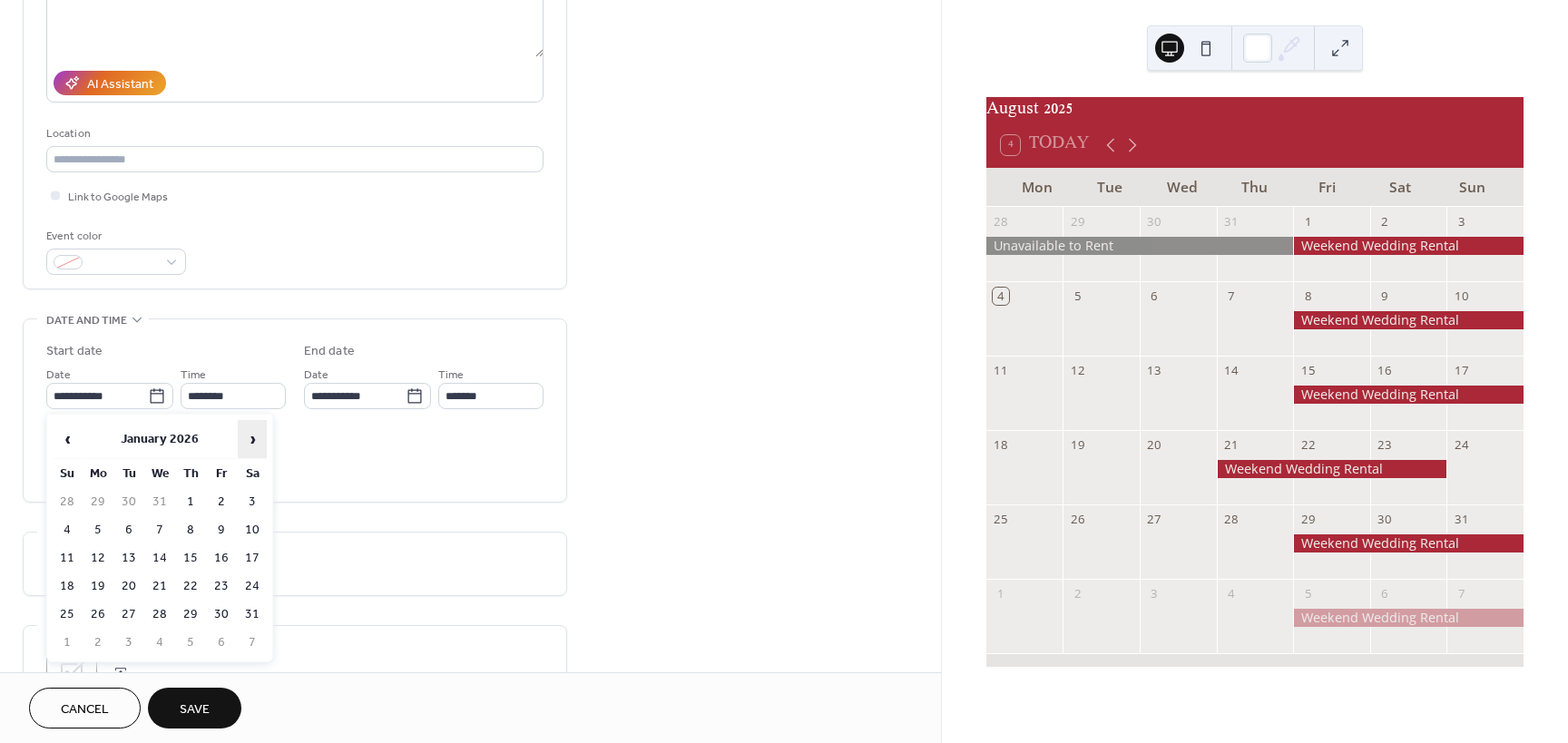 click on "›" at bounding box center (252, 439) 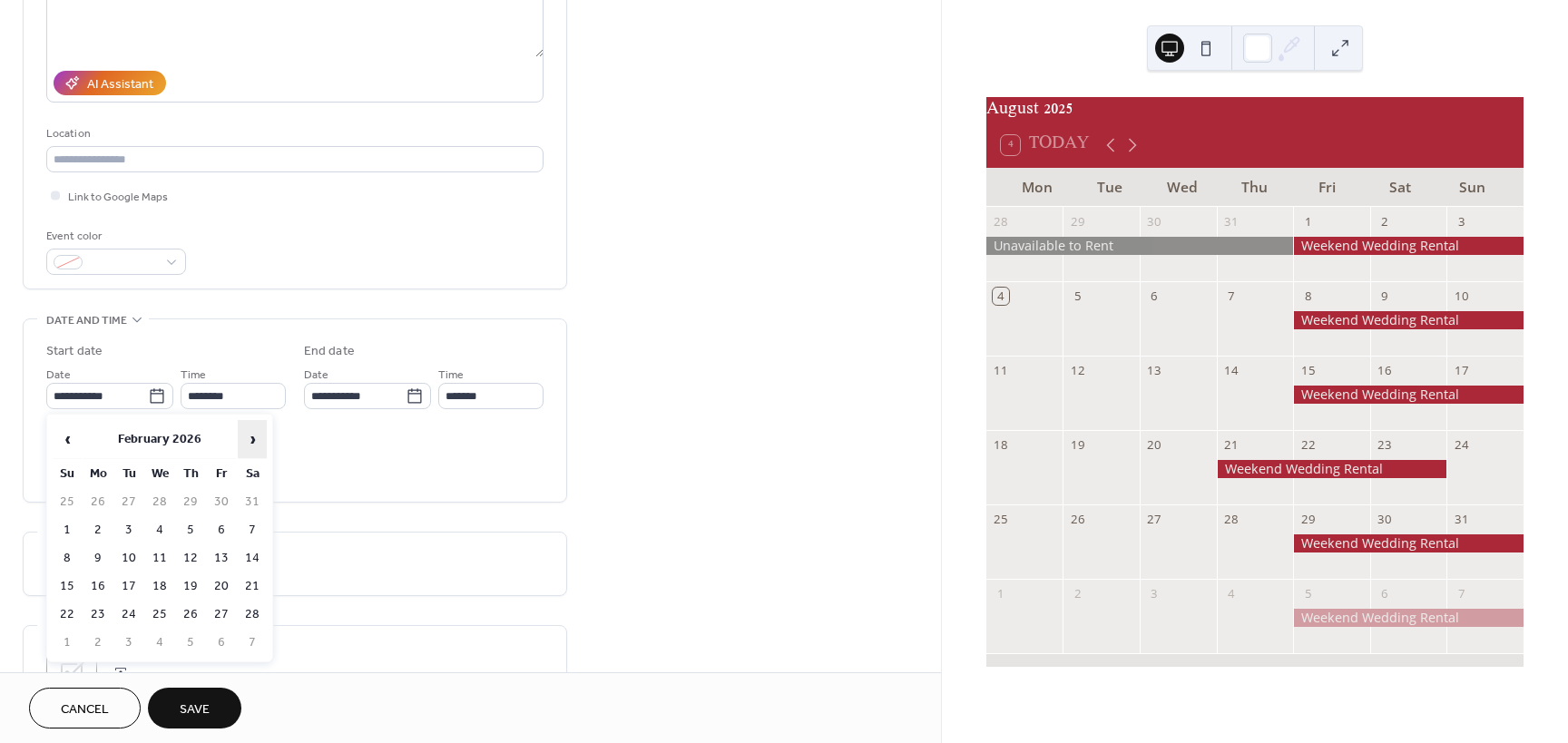 click on "›" at bounding box center [252, 439] 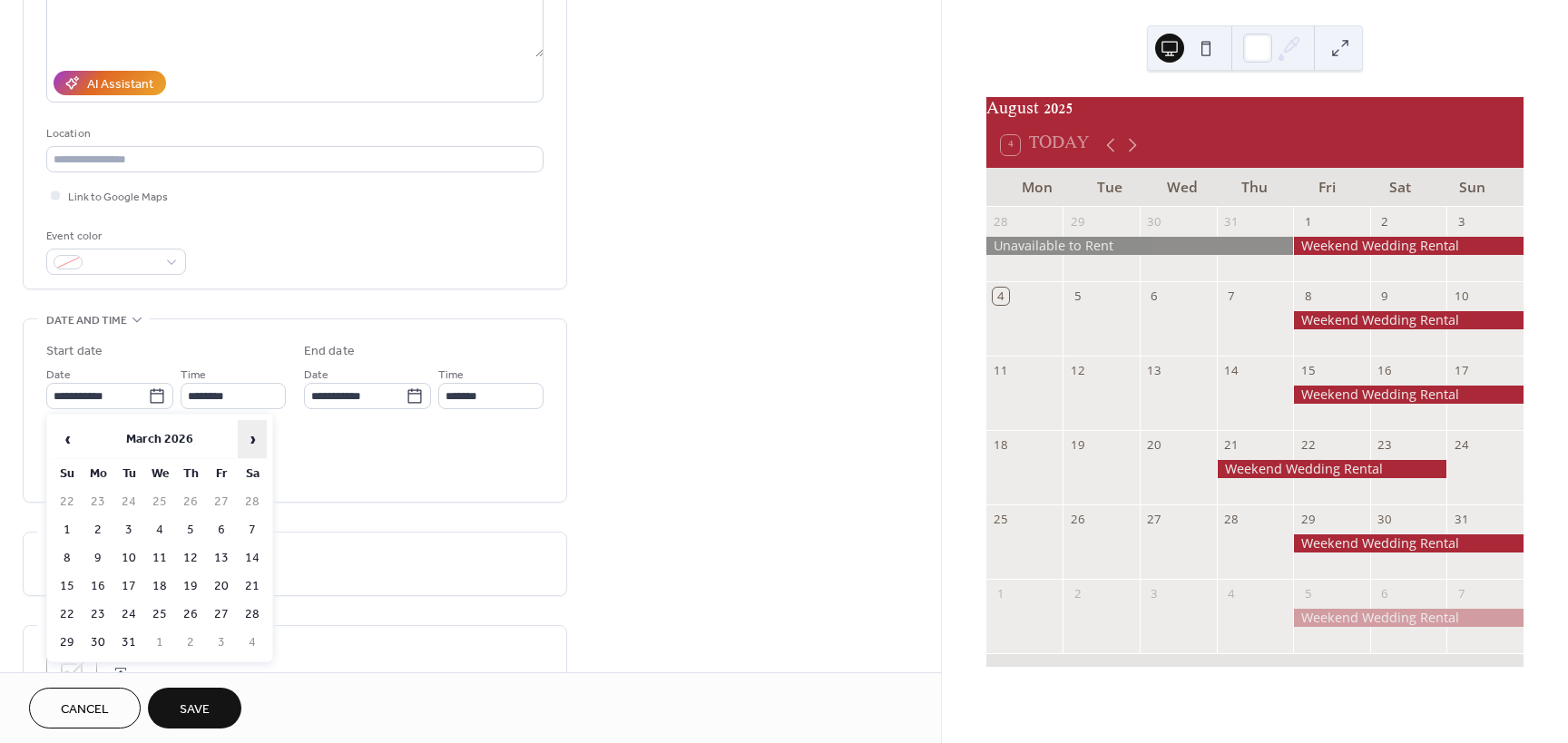 click on "›" at bounding box center (252, 439) 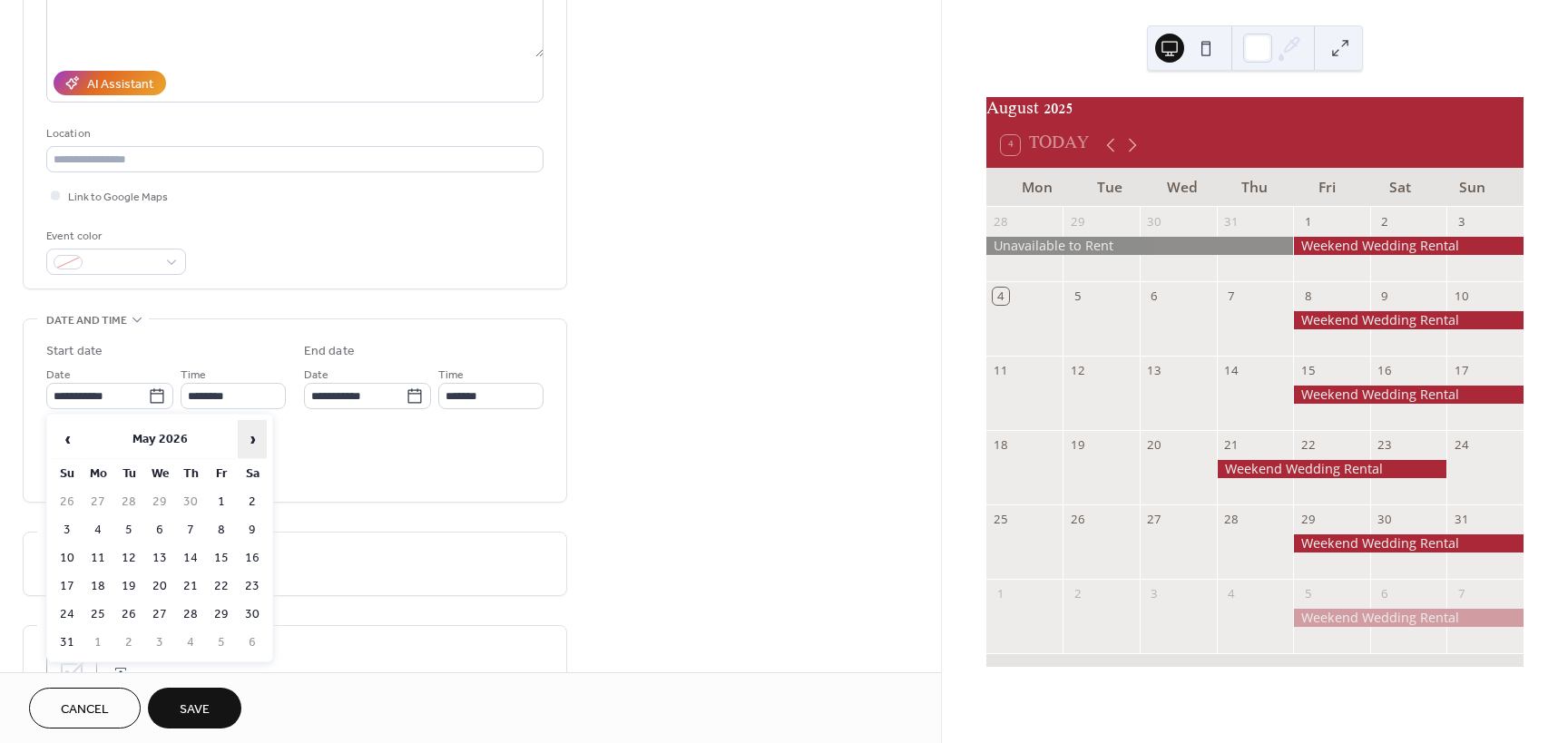 click on "›" at bounding box center (252, 439) 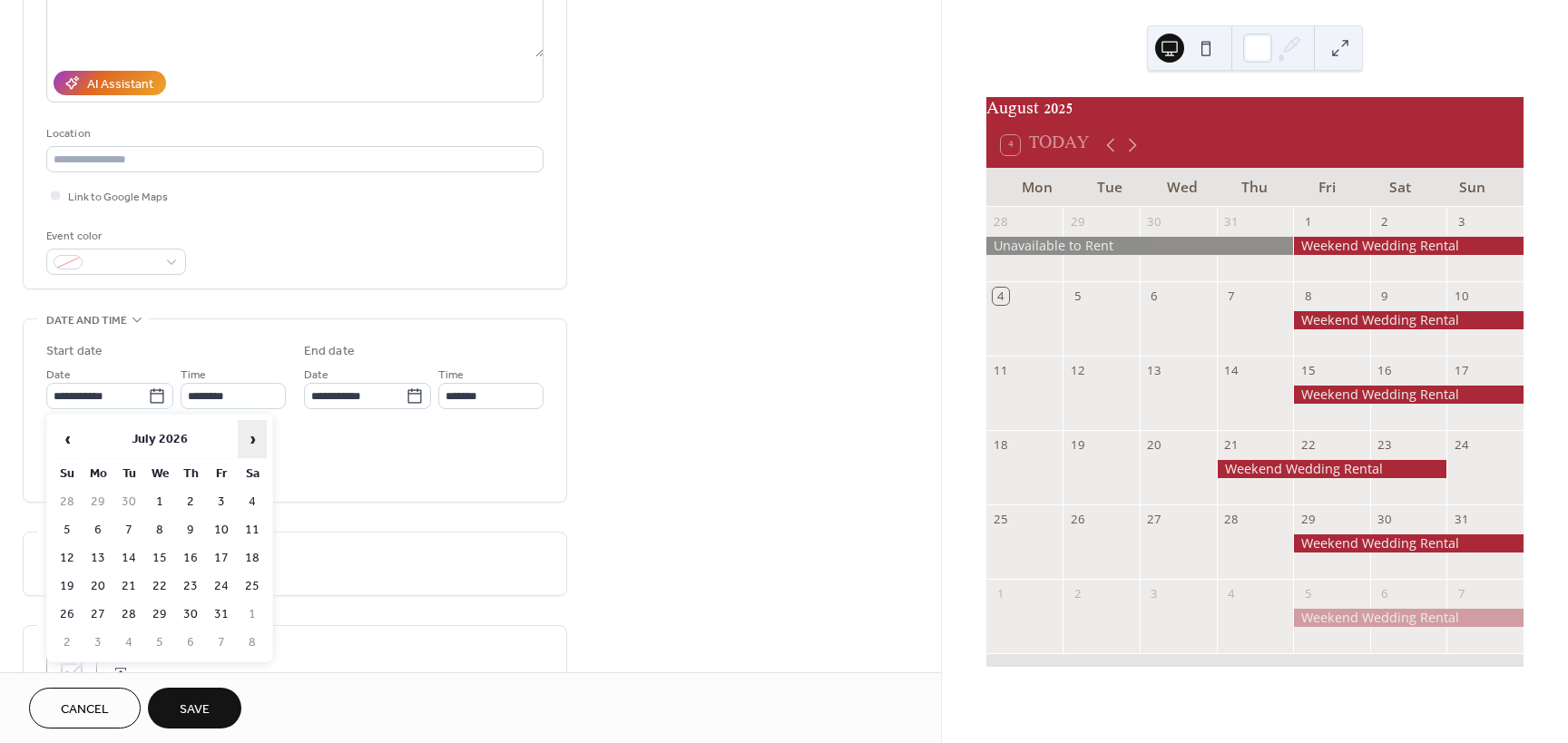 click on "›" at bounding box center [252, 439] 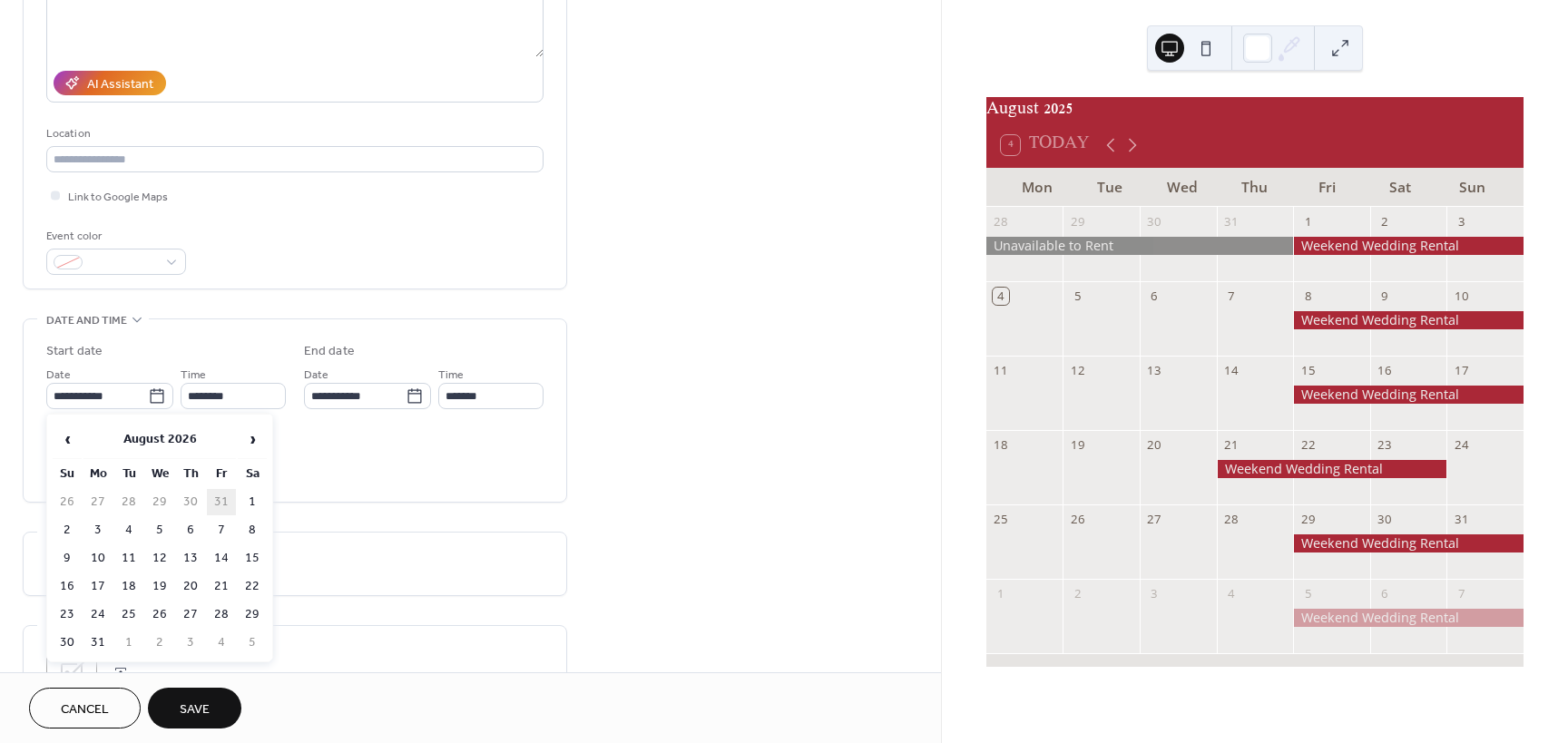 click on "31" at bounding box center (221, 502) 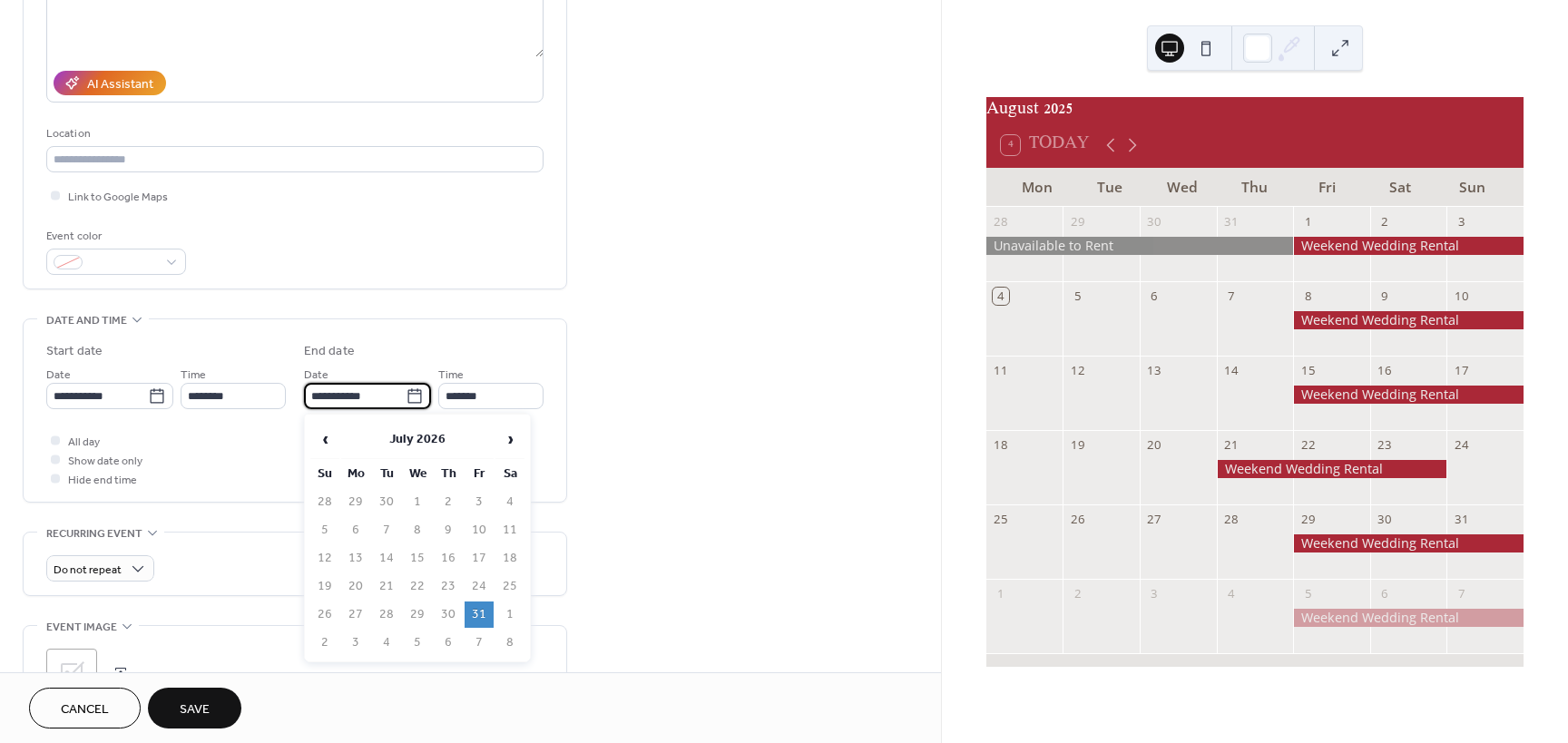 click on "**********" at bounding box center [355, 396] 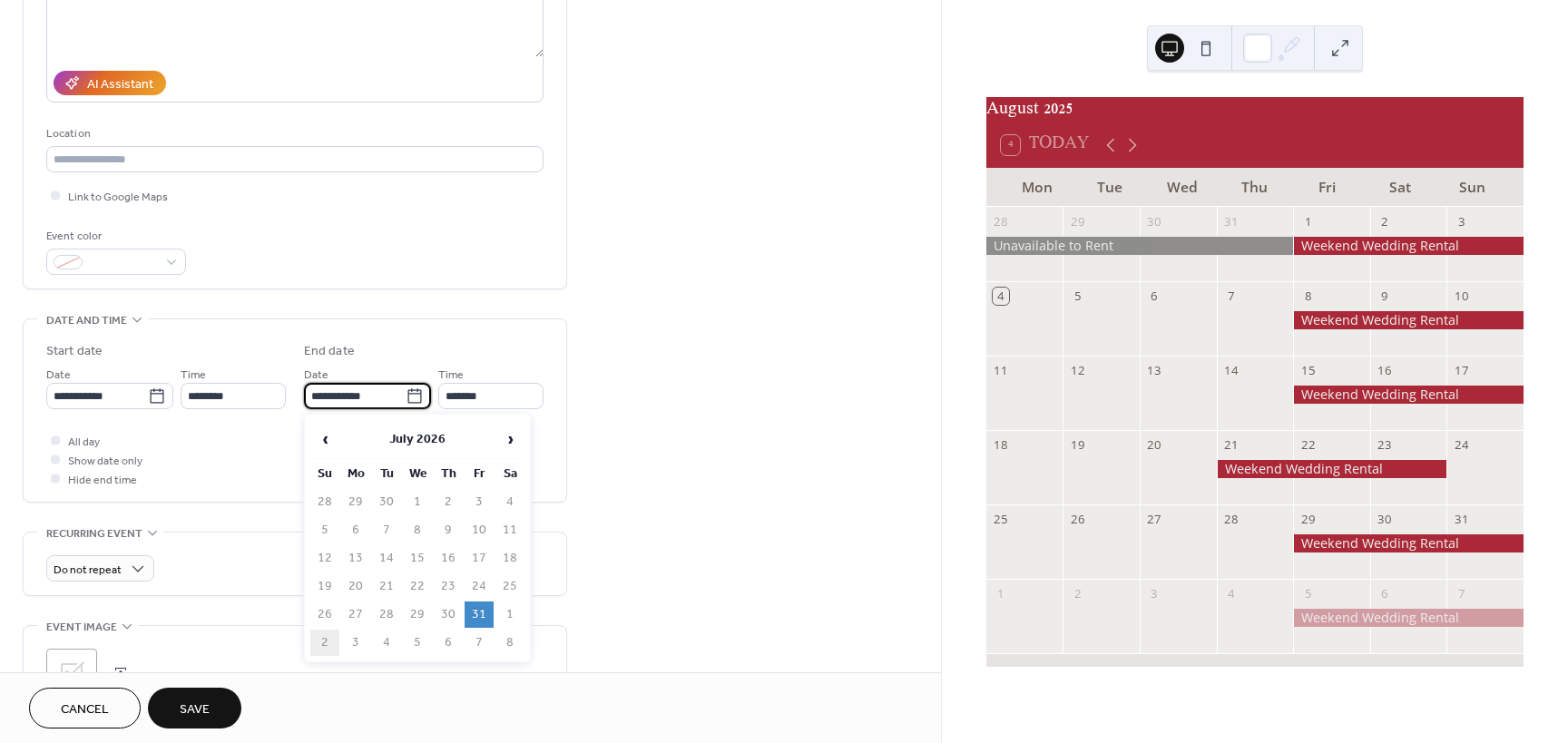 click on "2" at bounding box center [325, 642] 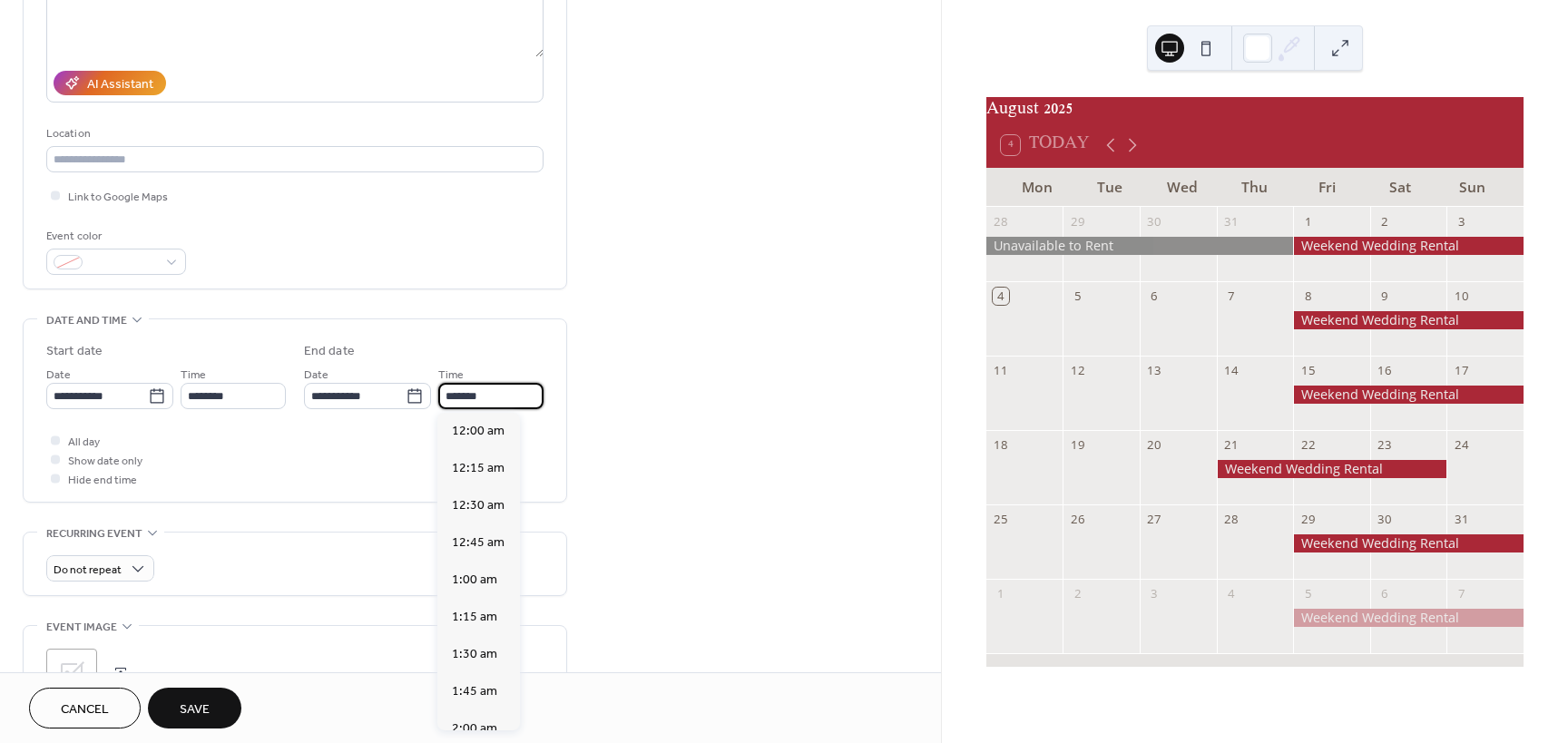 click on "*******" at bounding box center (491, 396) 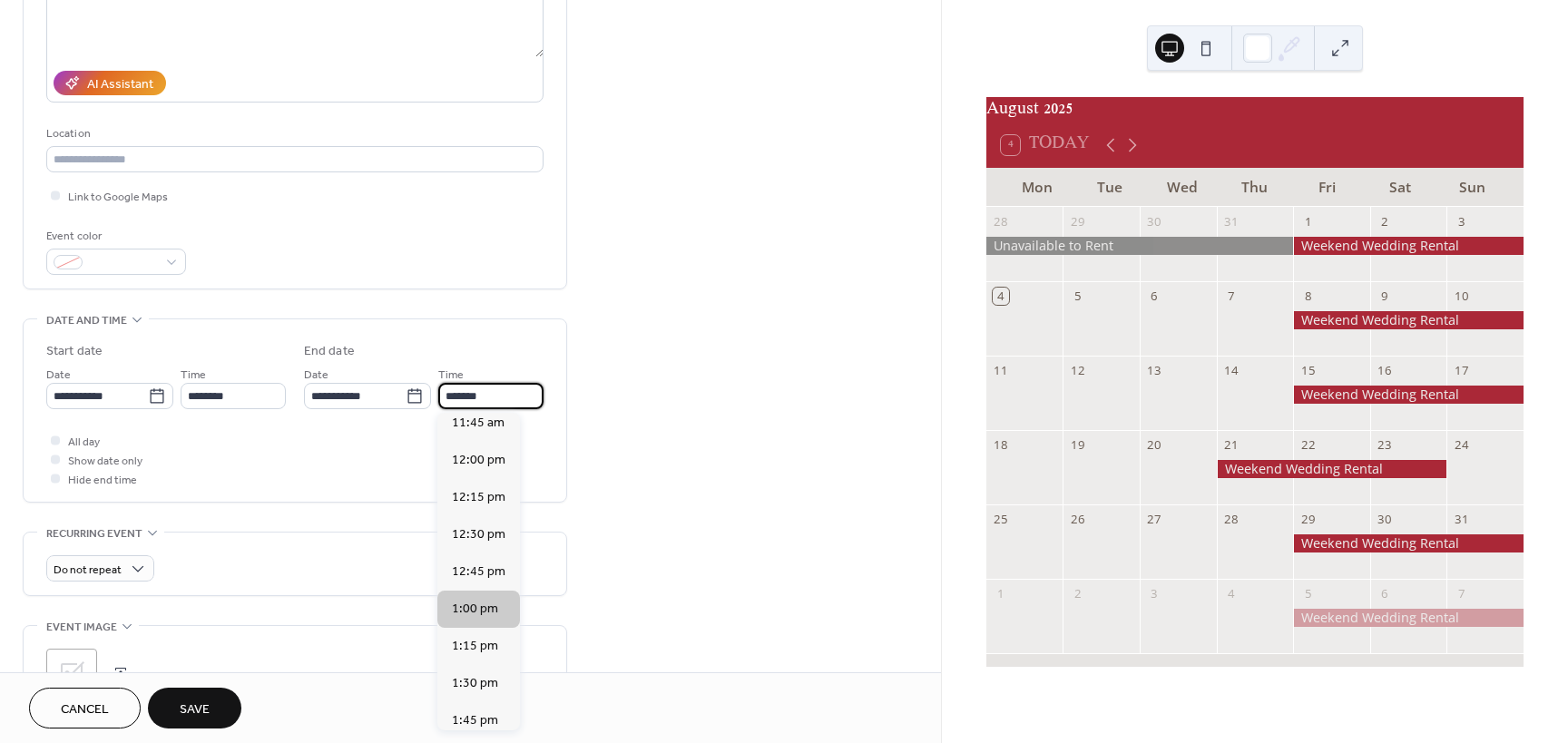 scroll, scrollTop: 1753, scrollLeft: 0, axis: vertical 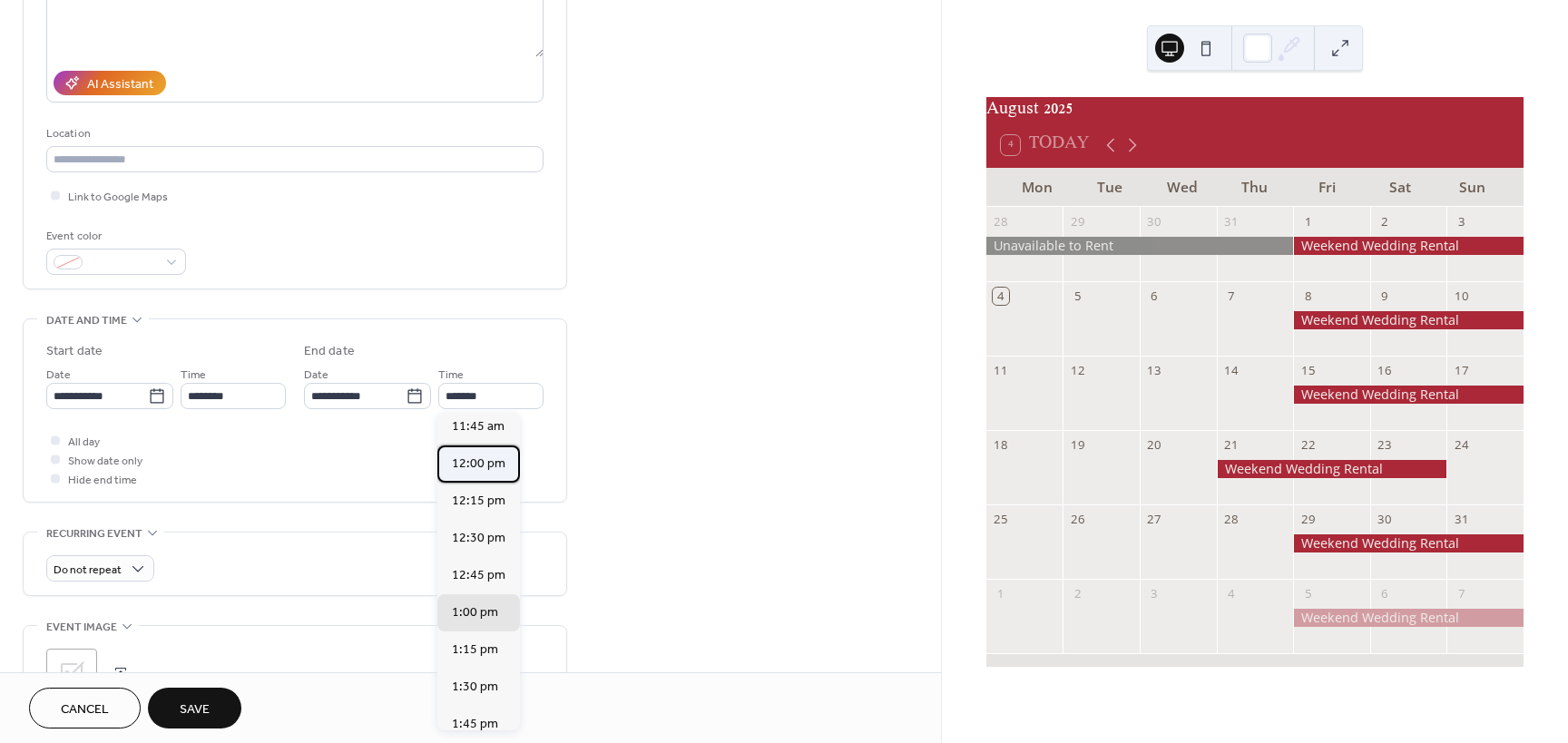 click on "12:00 pm" at bounding box center (478, 464) 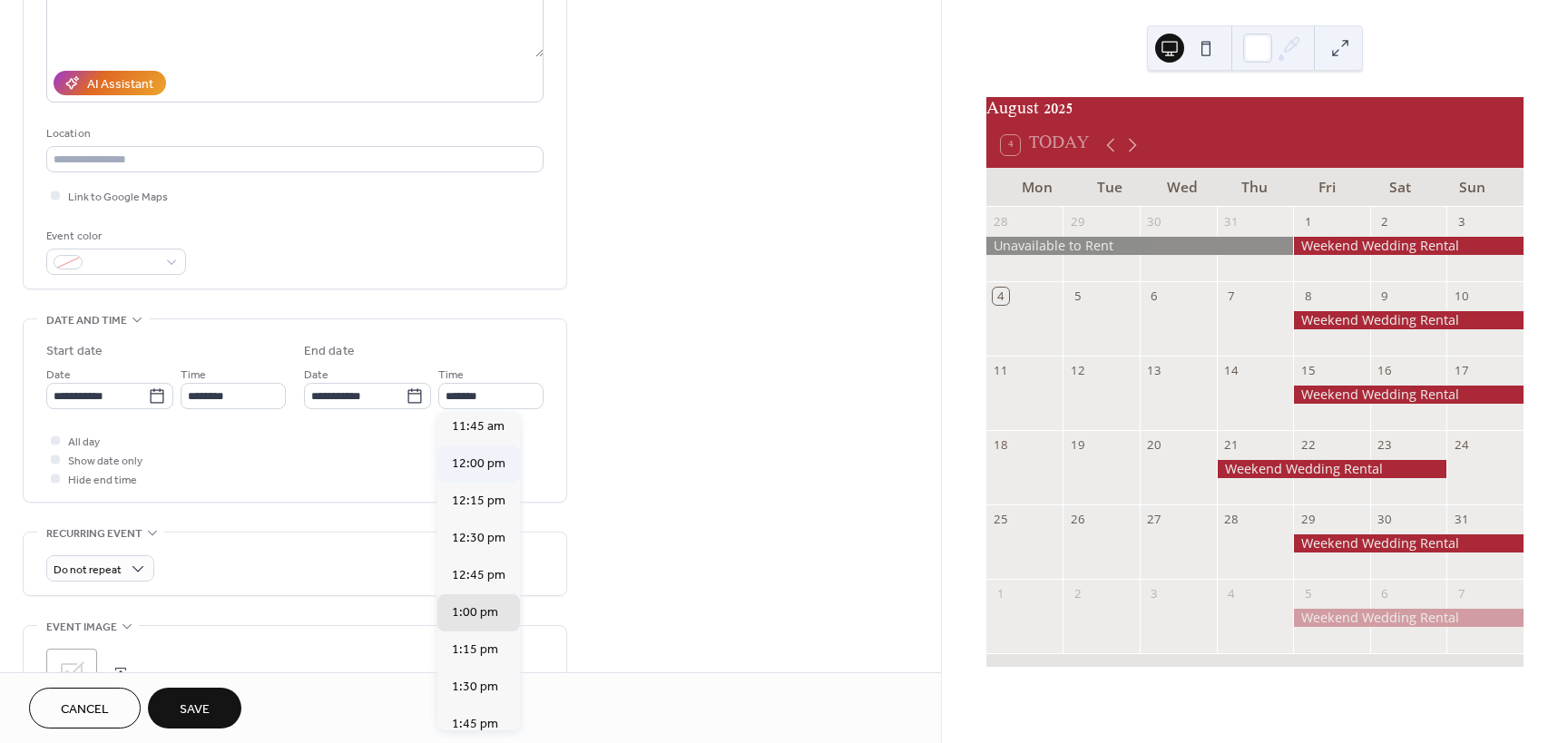 type on "********" 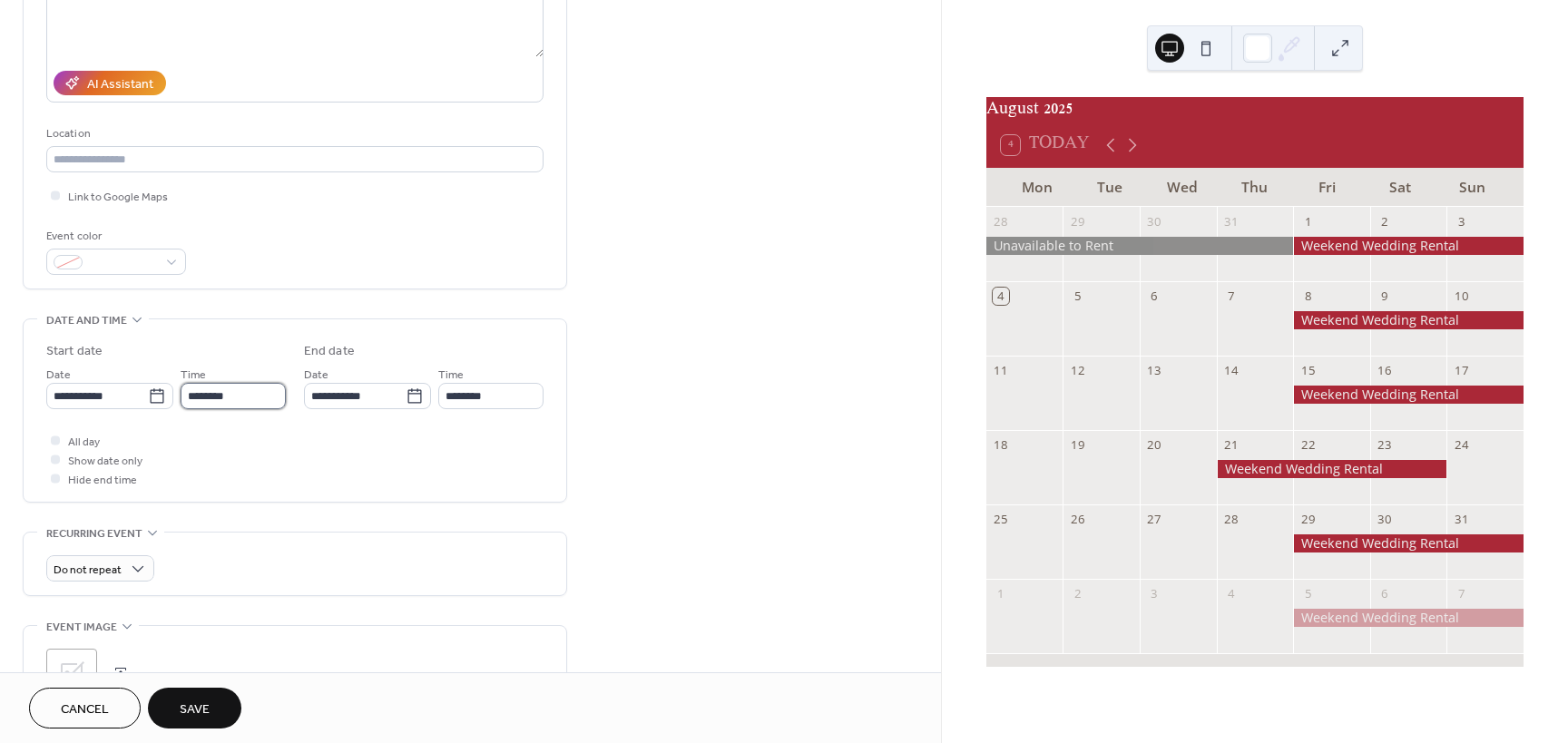 click on "********" at bounding box center [233, 396] 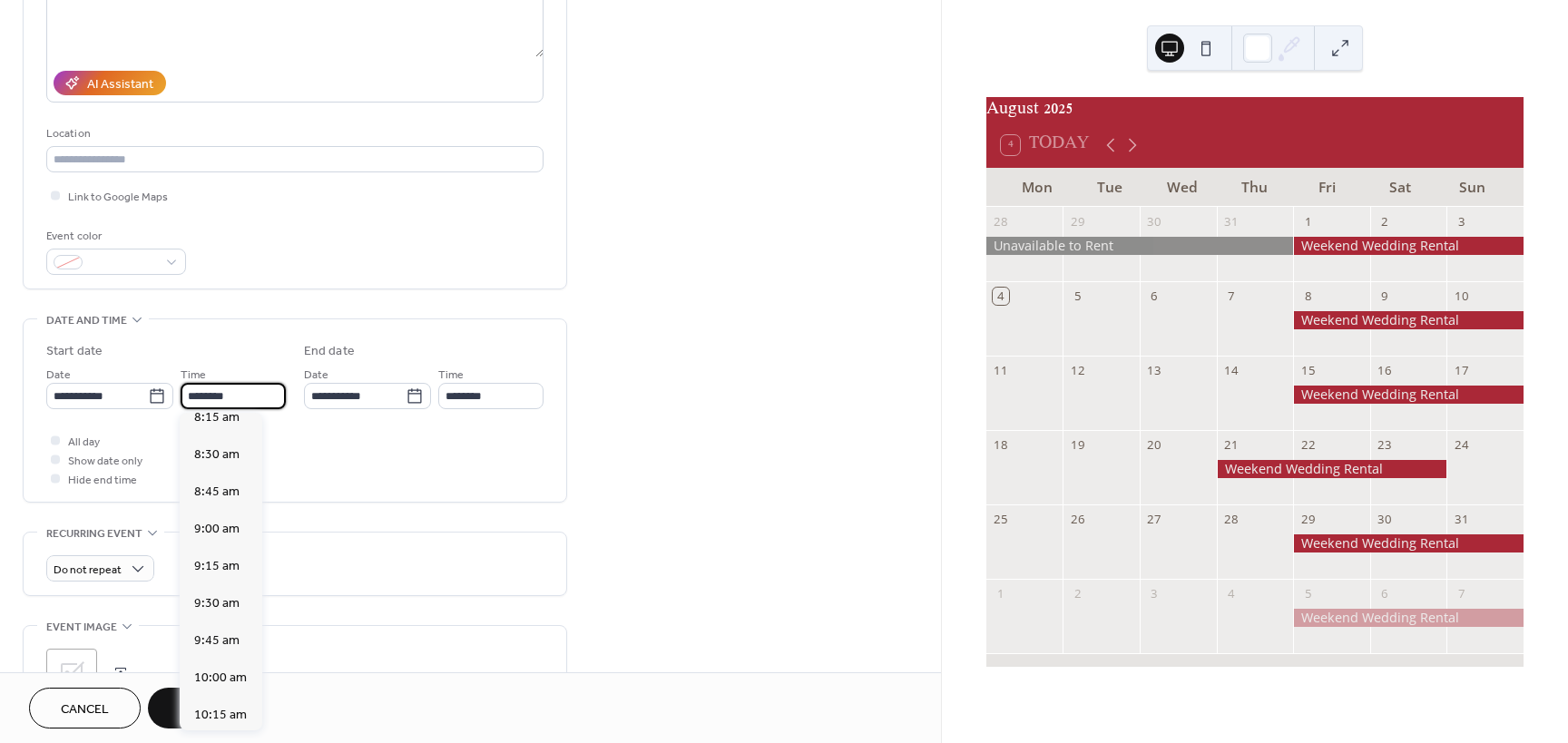 scroll, scrollTop: 1150, scrollLeft: 0, axis: vertical 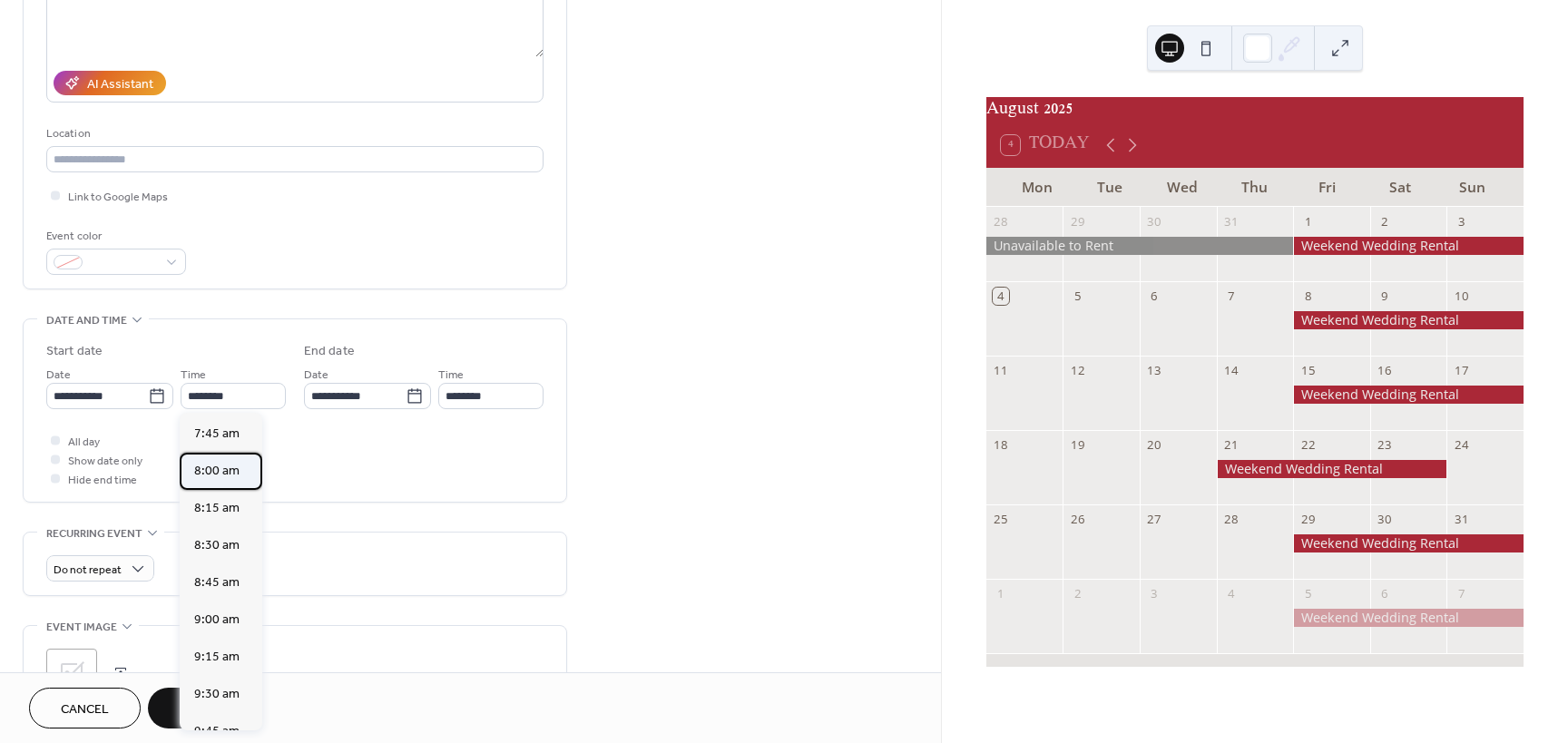 click on "8:00 am" at bounding box center (217, 471) 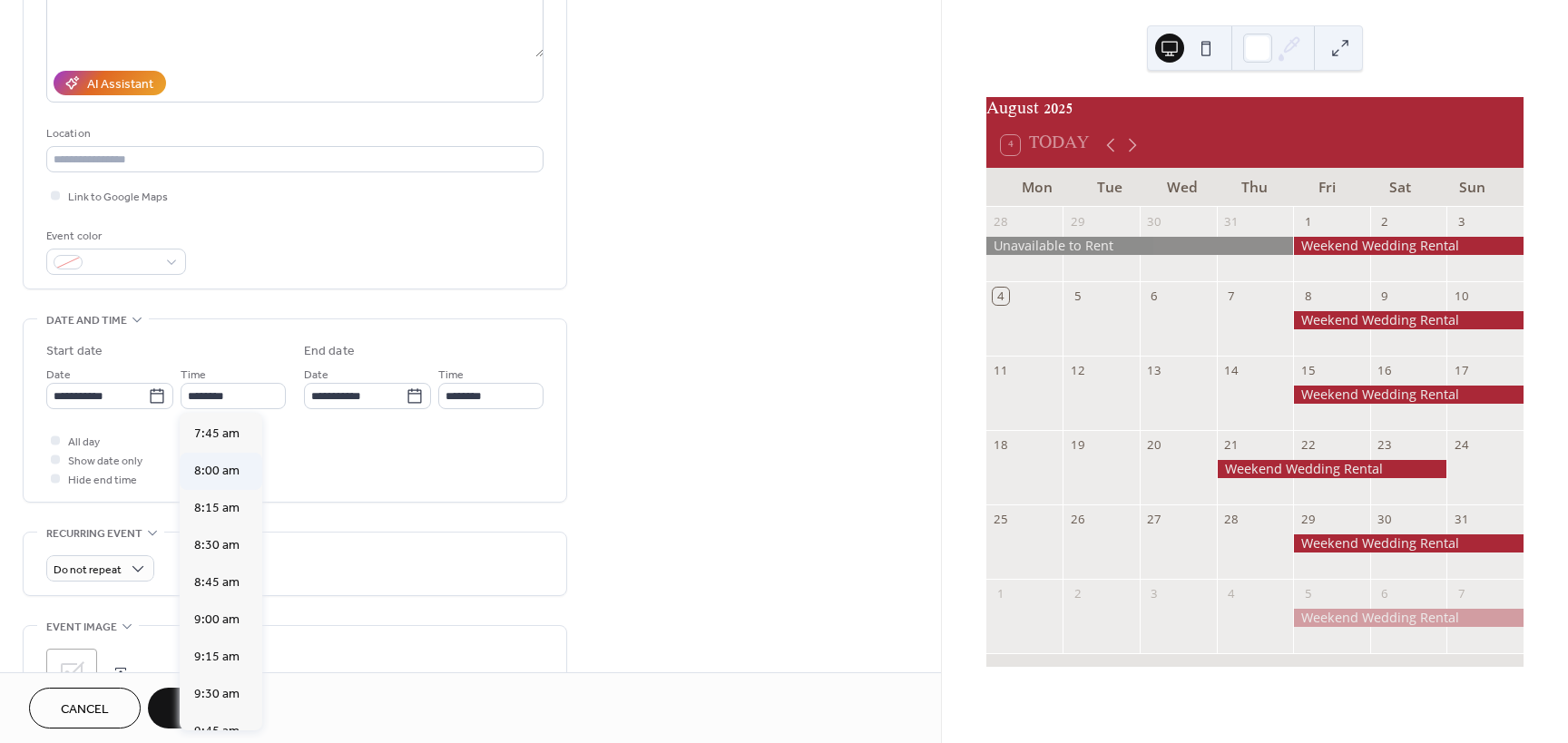 type on "*******" 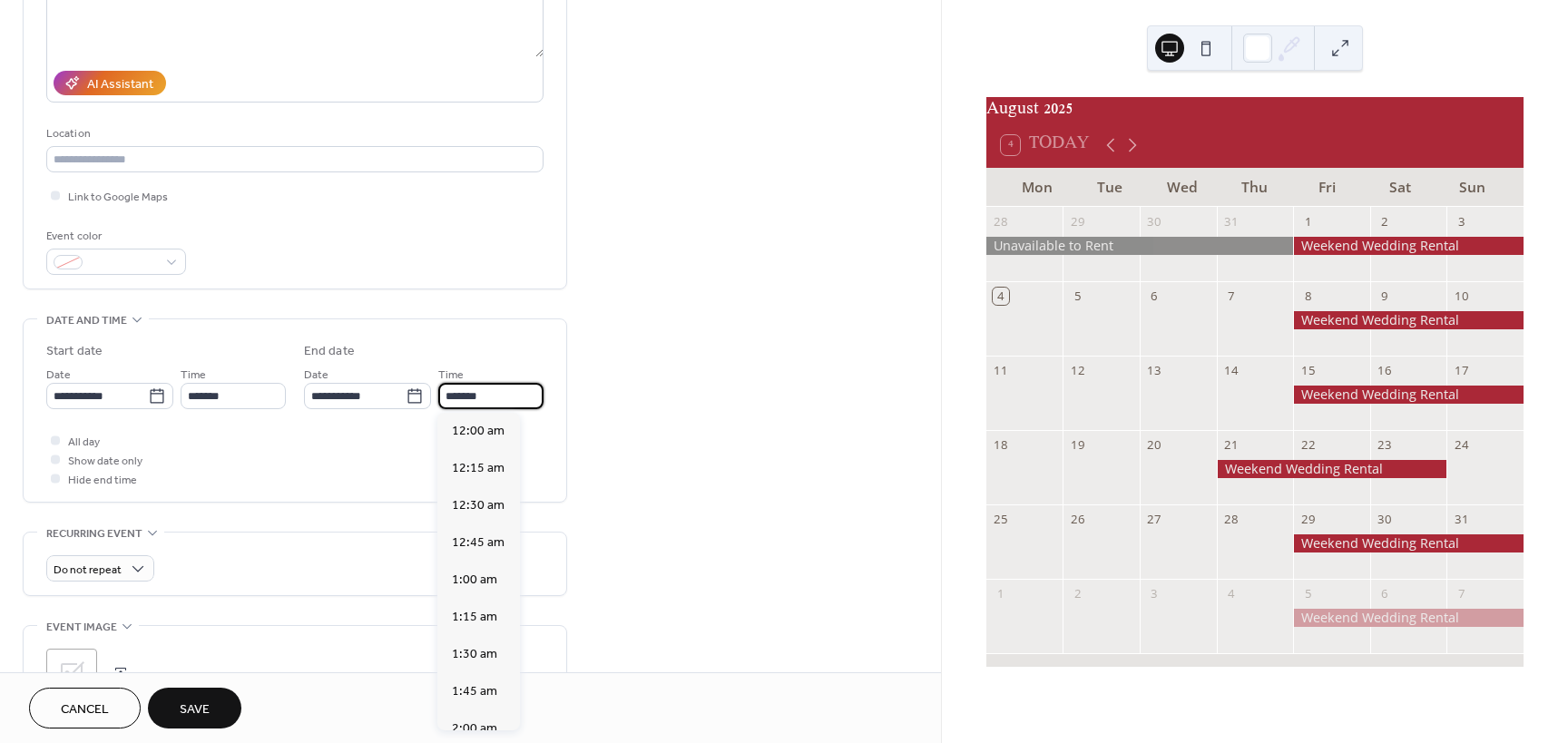 click on "*******" at bounding box center (491, 396) 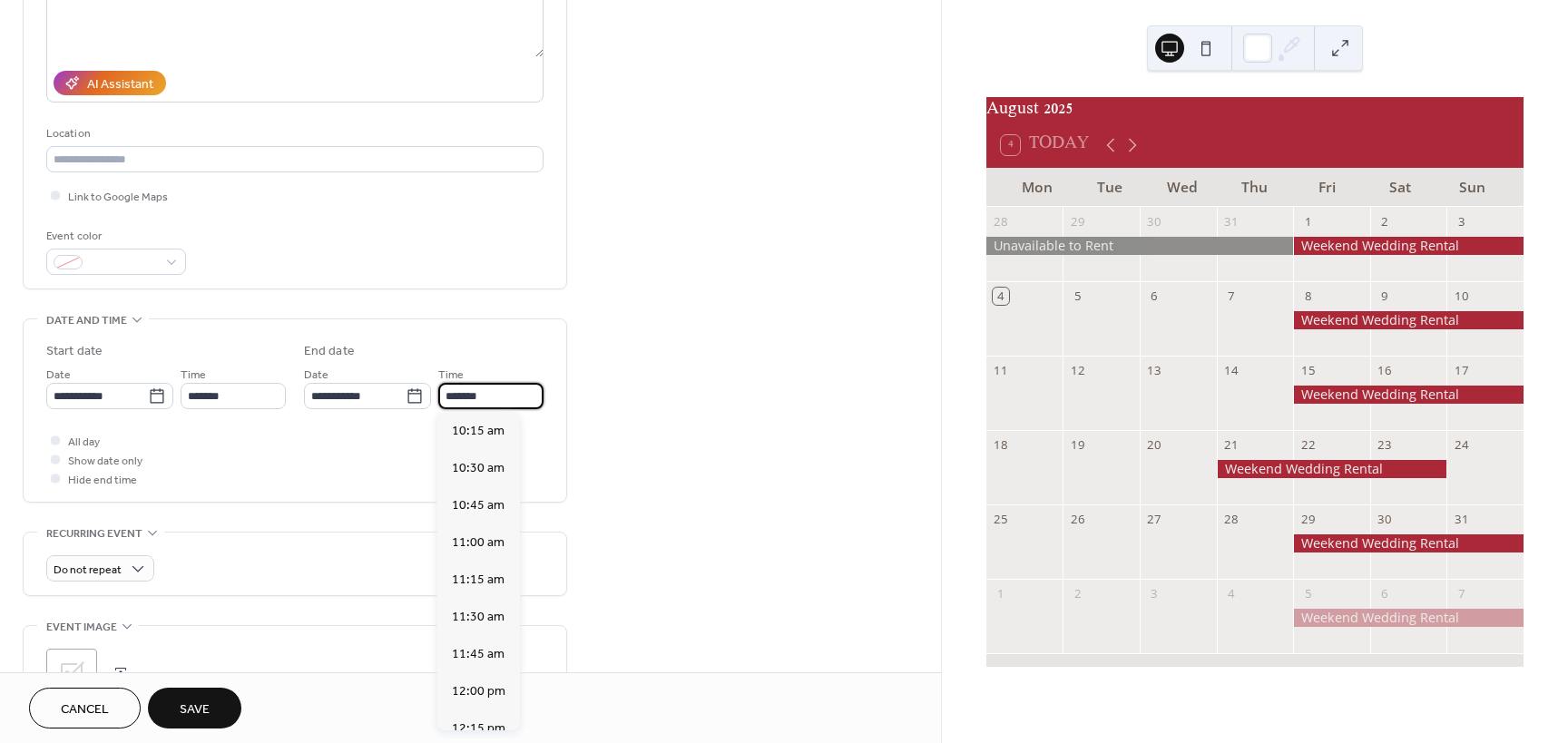 scroll, scrollTop: 1553, scrollLeft: 0, axis: vertical 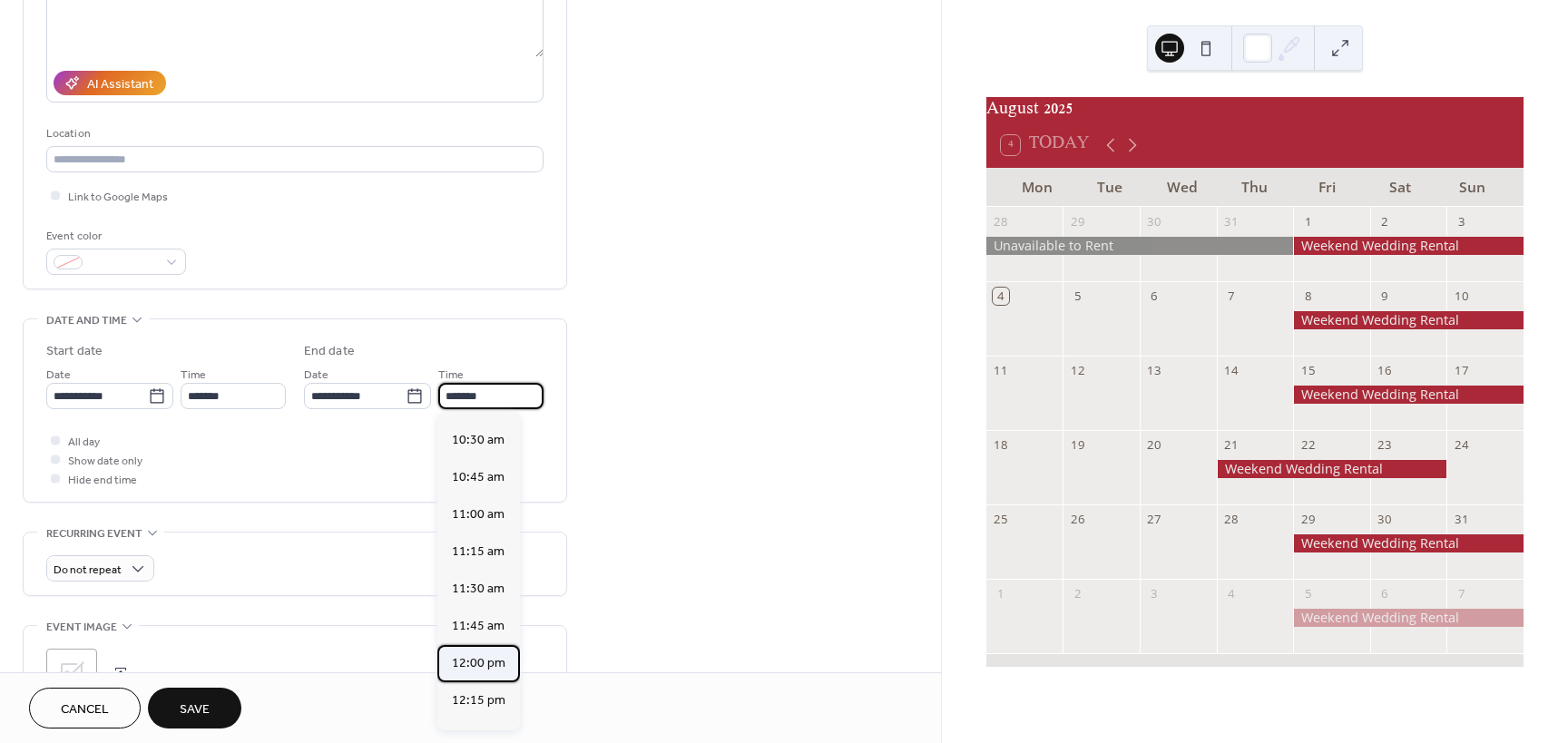 click on "12:00 pm" at bounding box center [478, 663] 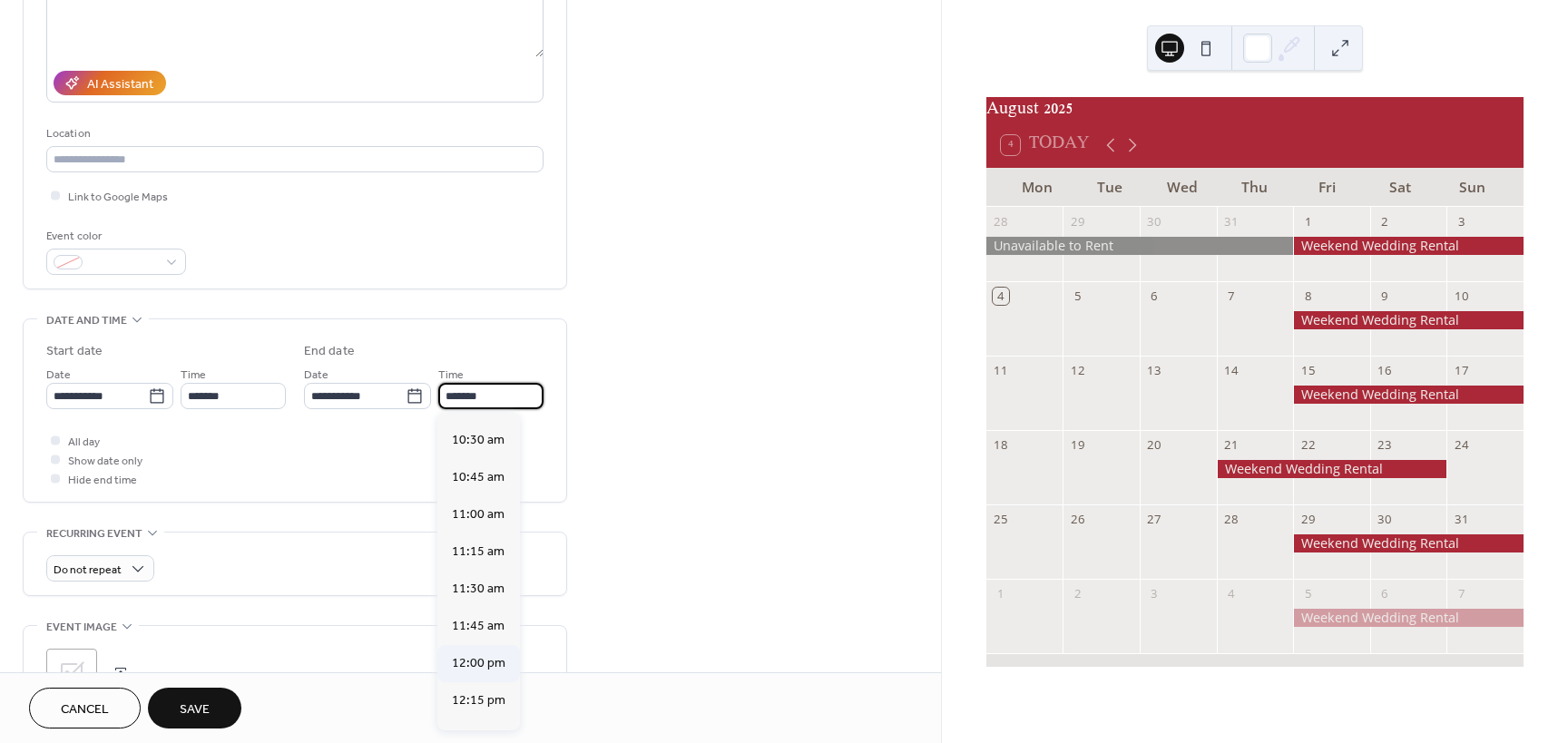 type on "********" 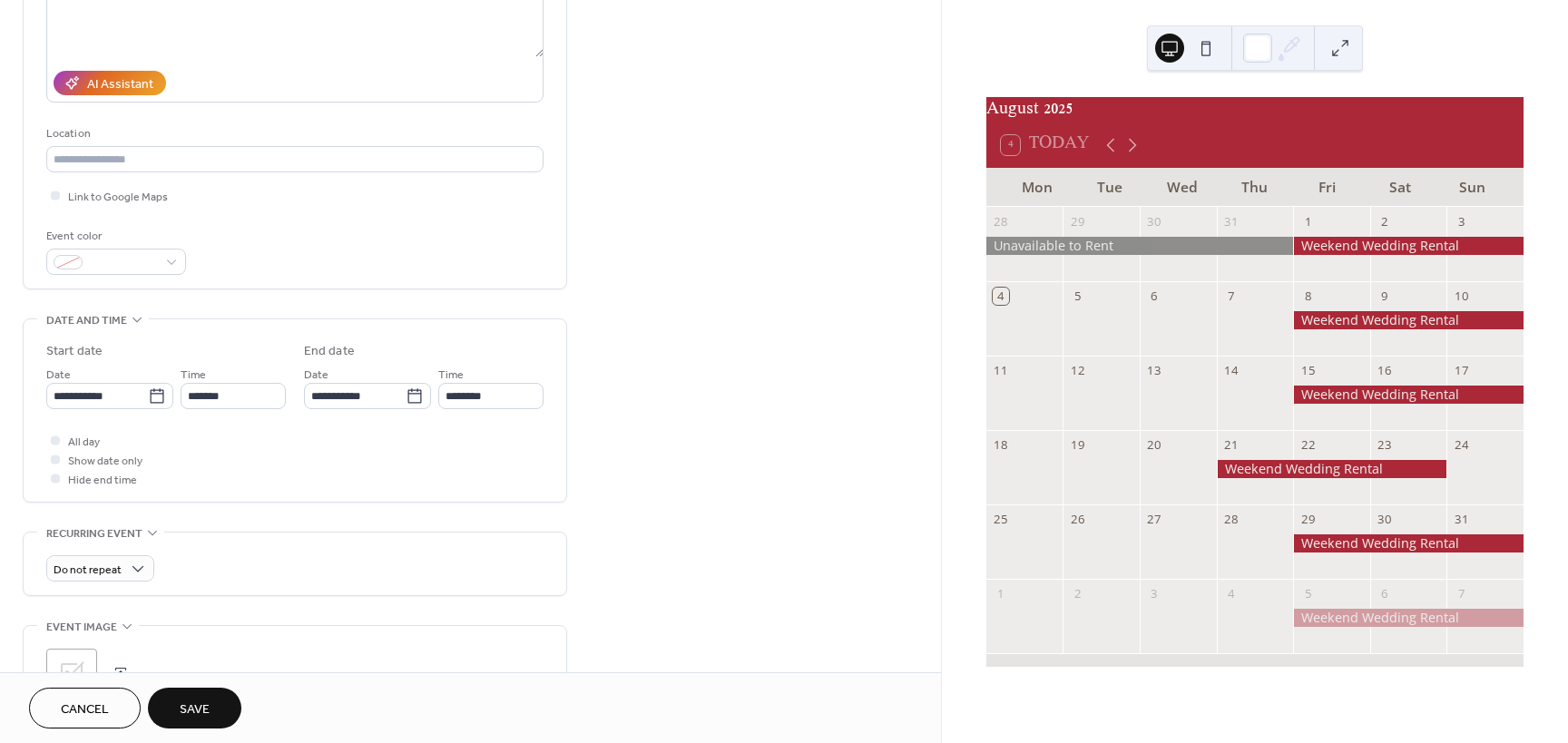 click on "All day Show date only Hide end time" at bounding box center [295, 459] 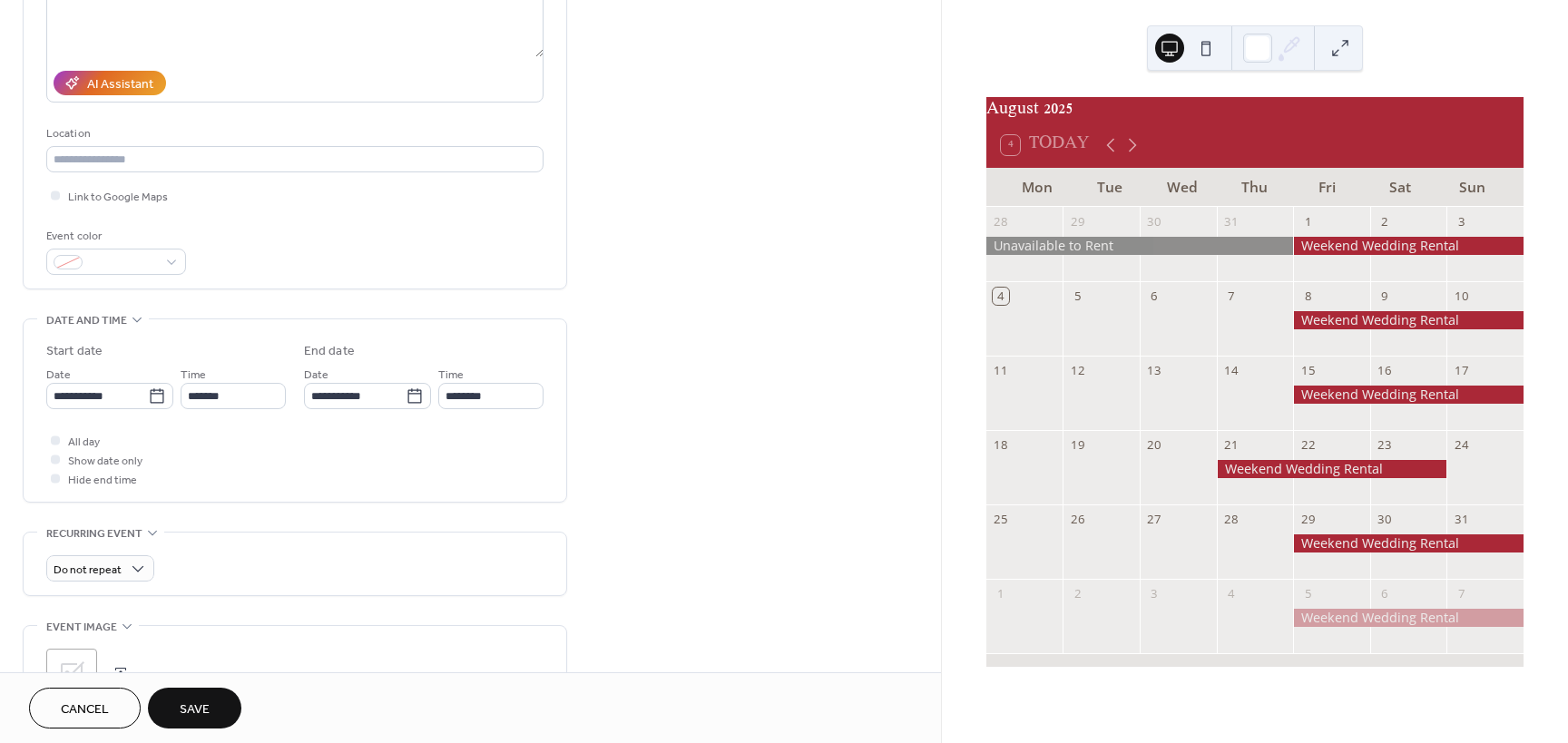 click on "Save" at bounding box center (194, 709) 